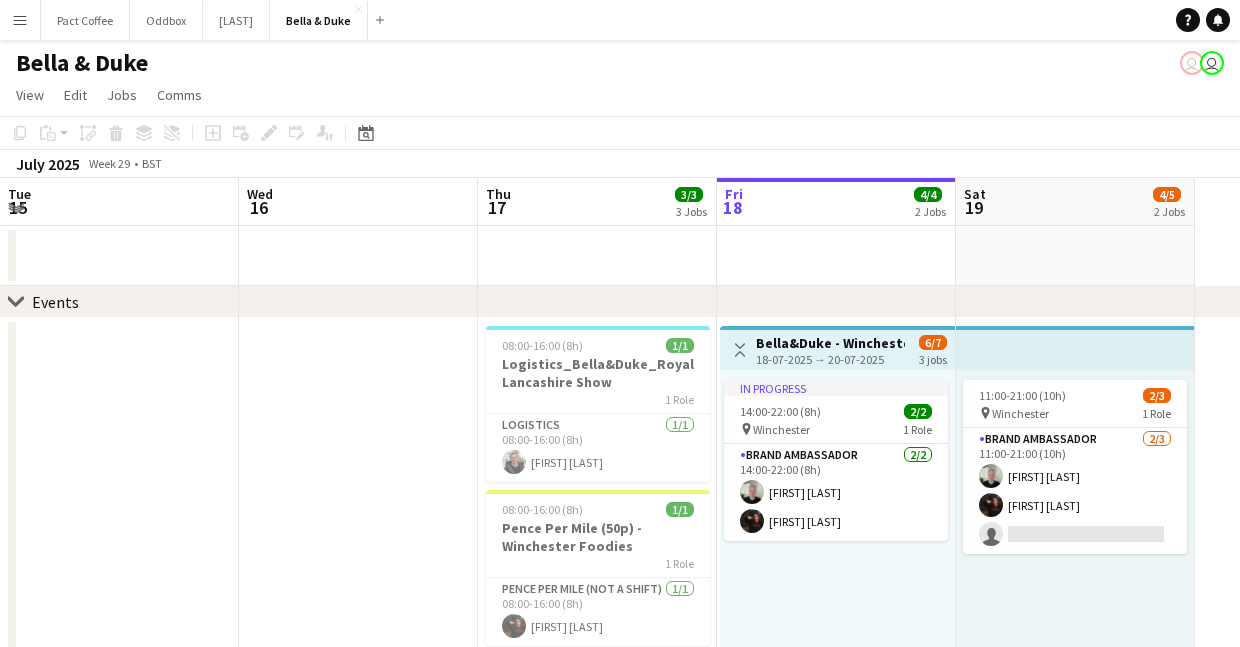 scroll, scrollTop: 0, scrollLeft: 0, axis: both 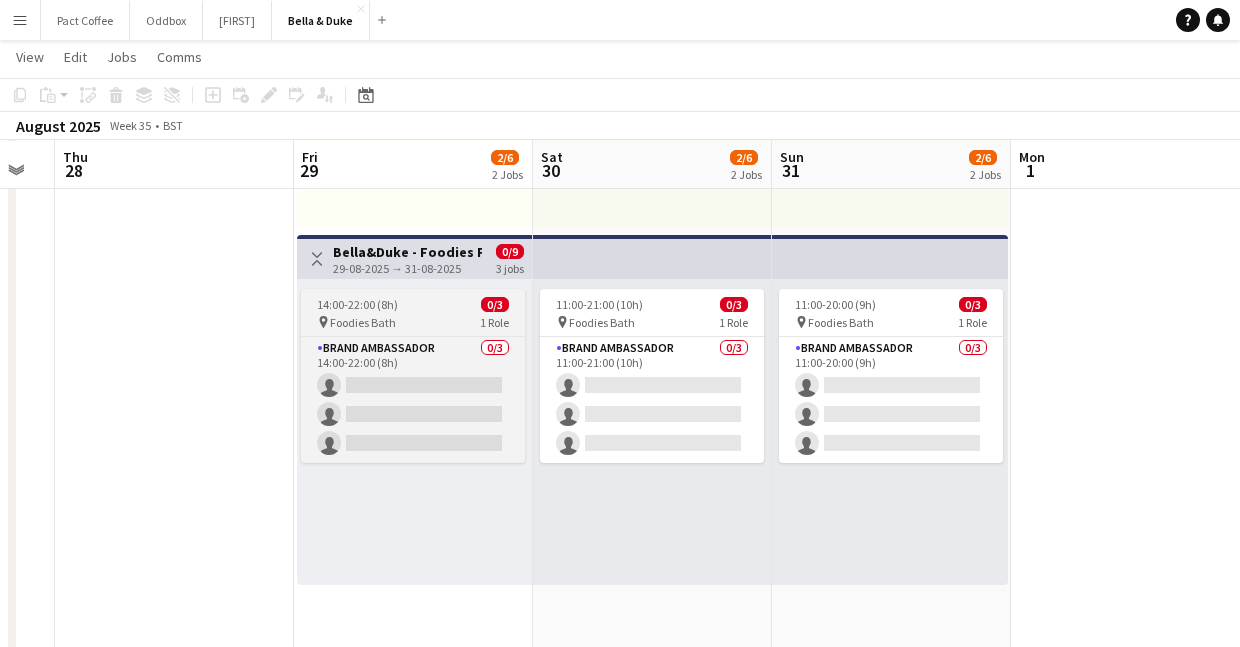 click on "14:00-22:00 (8h)    0/3
pin
Foodies Bath   1 Role   Brand Ambassador   0/3   14:00-22:00 (8h)
single-neutral-actions
single-neutral-actions
single-neutral-actions" at bounding box center [413, 376] 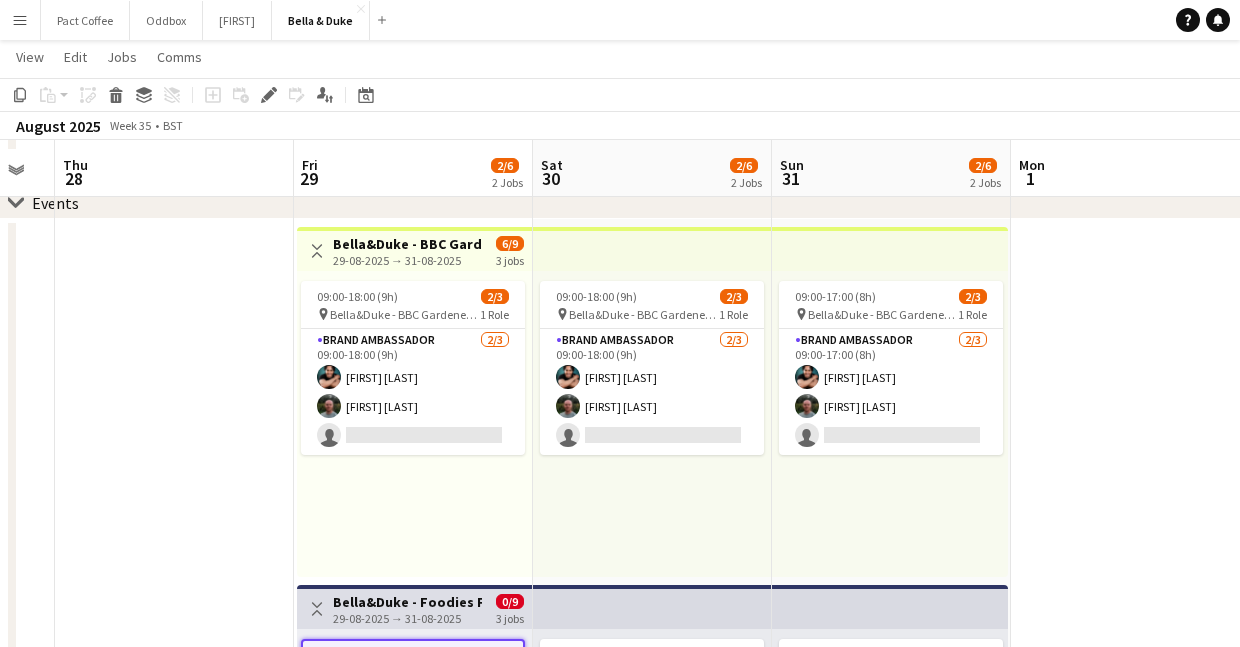 scroll, scrollTop: 95, scrollLeft: 0, axis: vertical 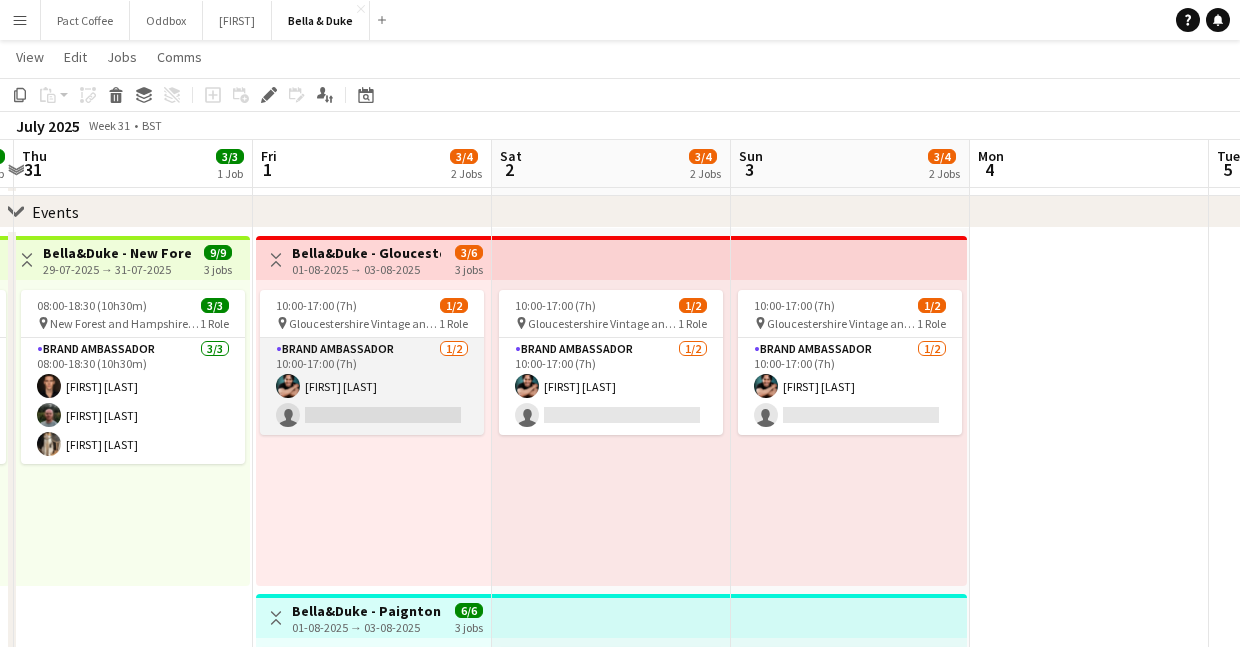 click on "Brand Ambassador   1/2   10:00-17:00 (7h)
[FIRST] [LAST]
single-neutral-actions" at bounding box center [372, 386] 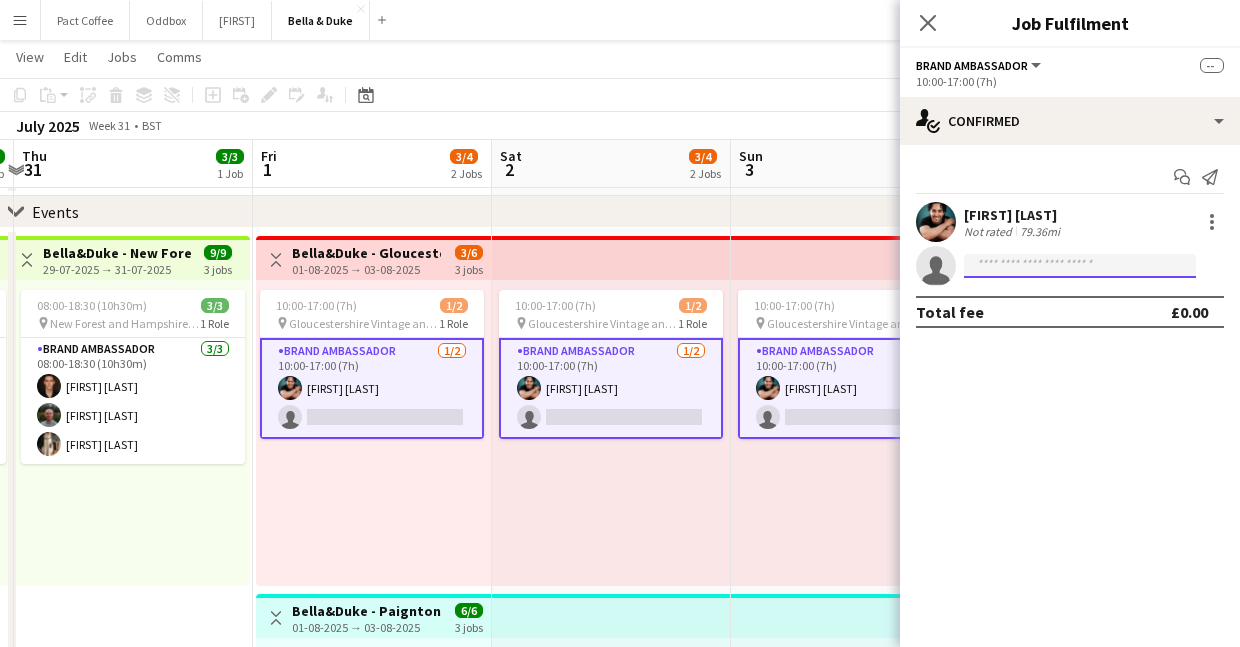 click 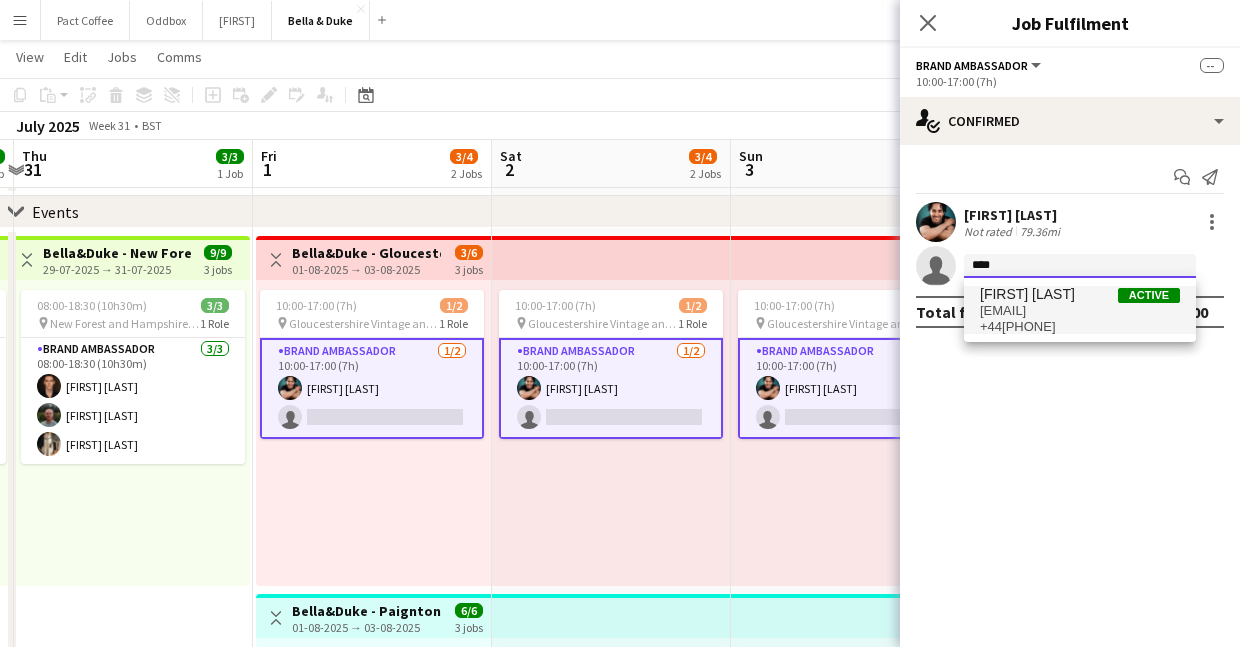 type on "****" 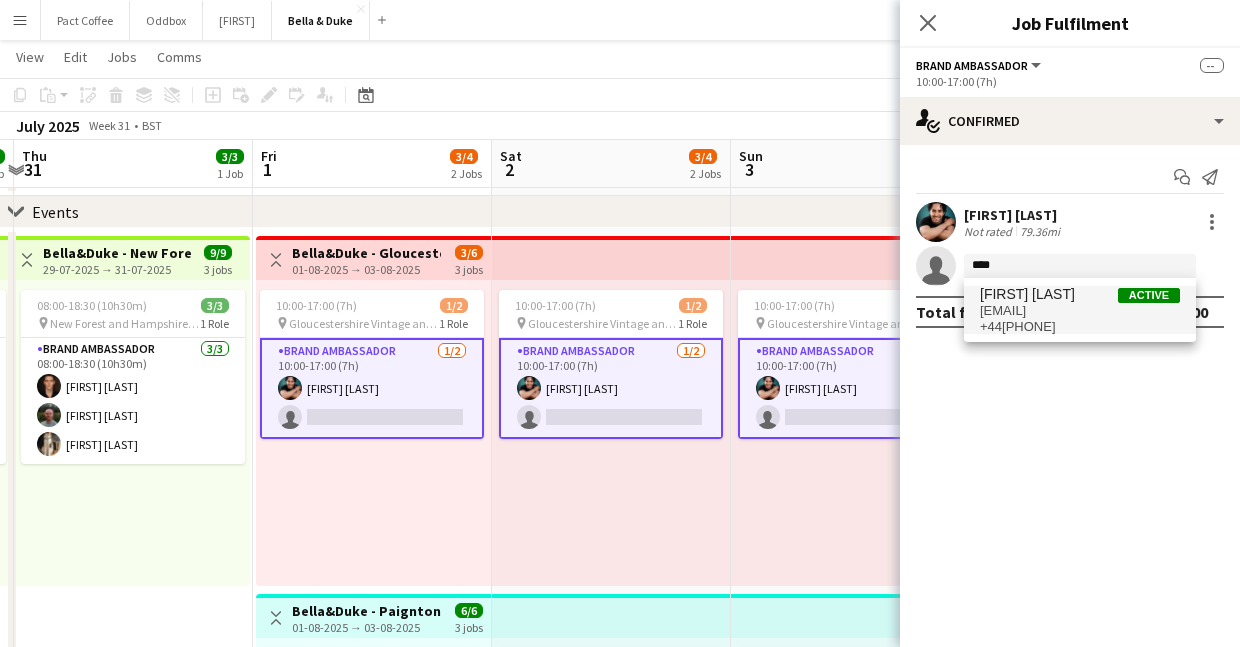 click on "+44[PHONE]" at bounding box center [1080, 327] 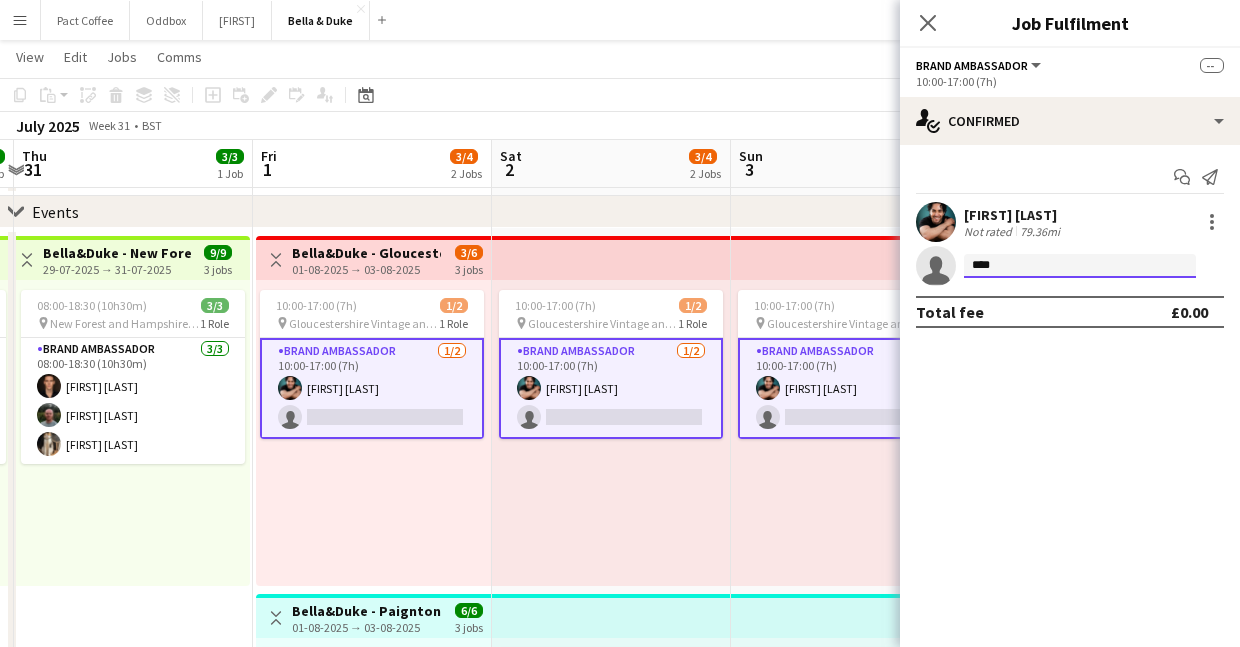 type 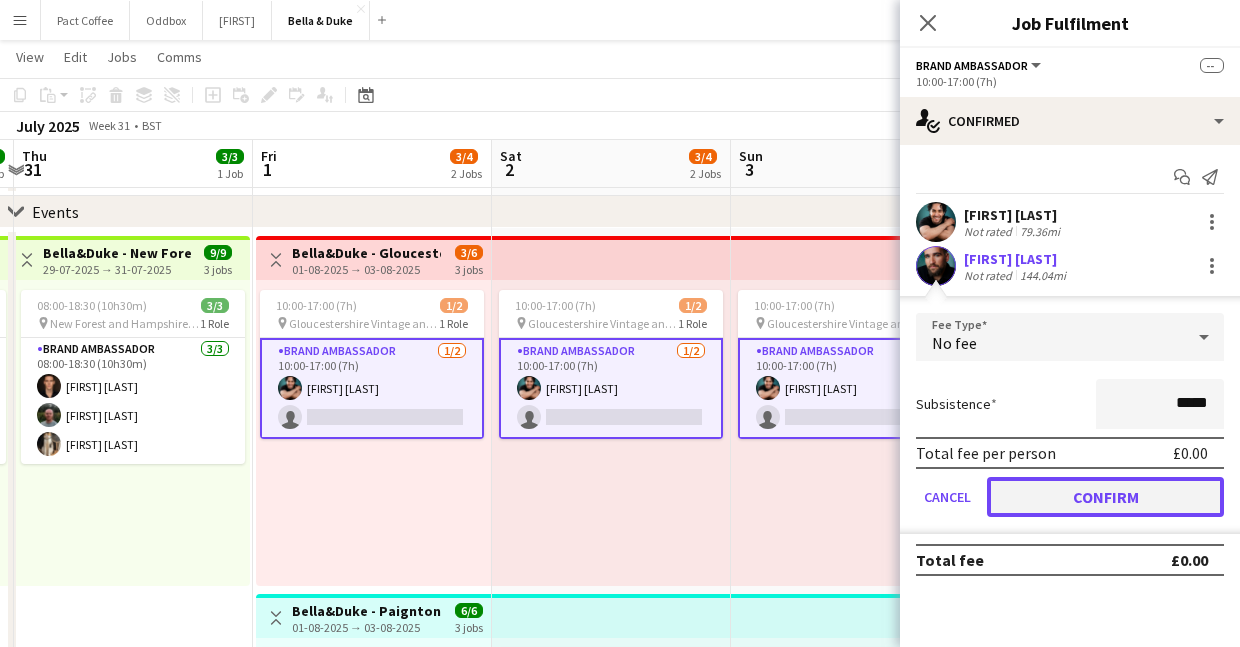 click on "Confirm" at bounding box center [1105, 497] 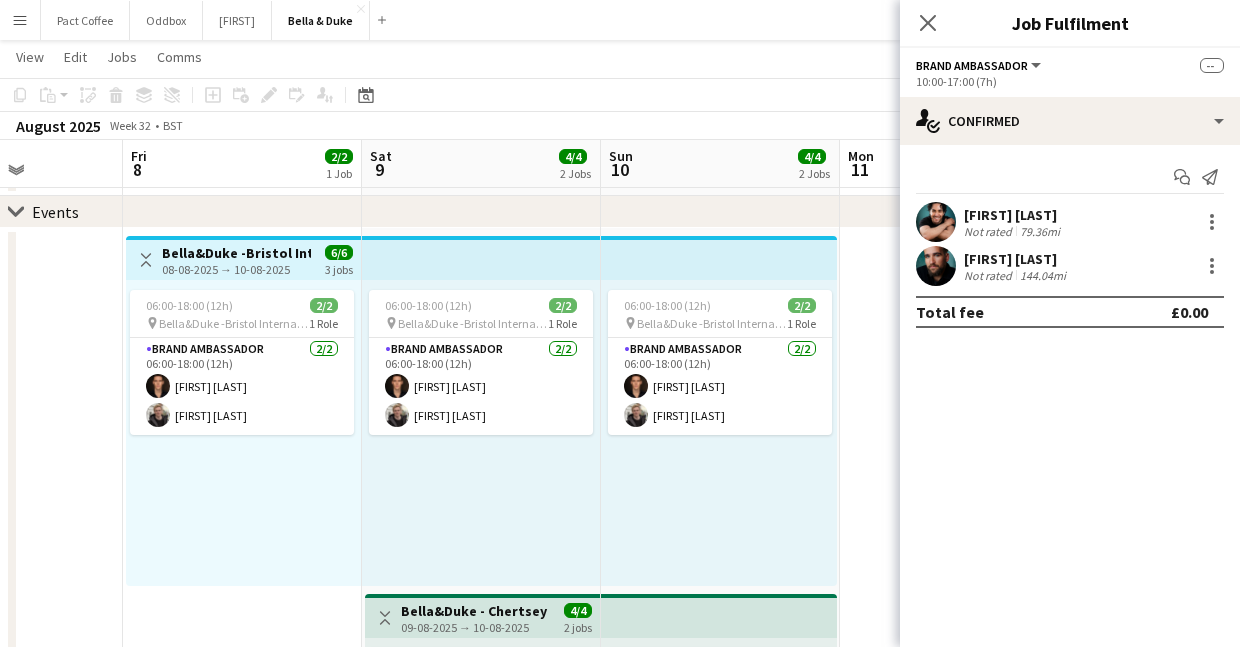 scroll, scrollTop: 0, scrollLeft: 592, axis: horizontal 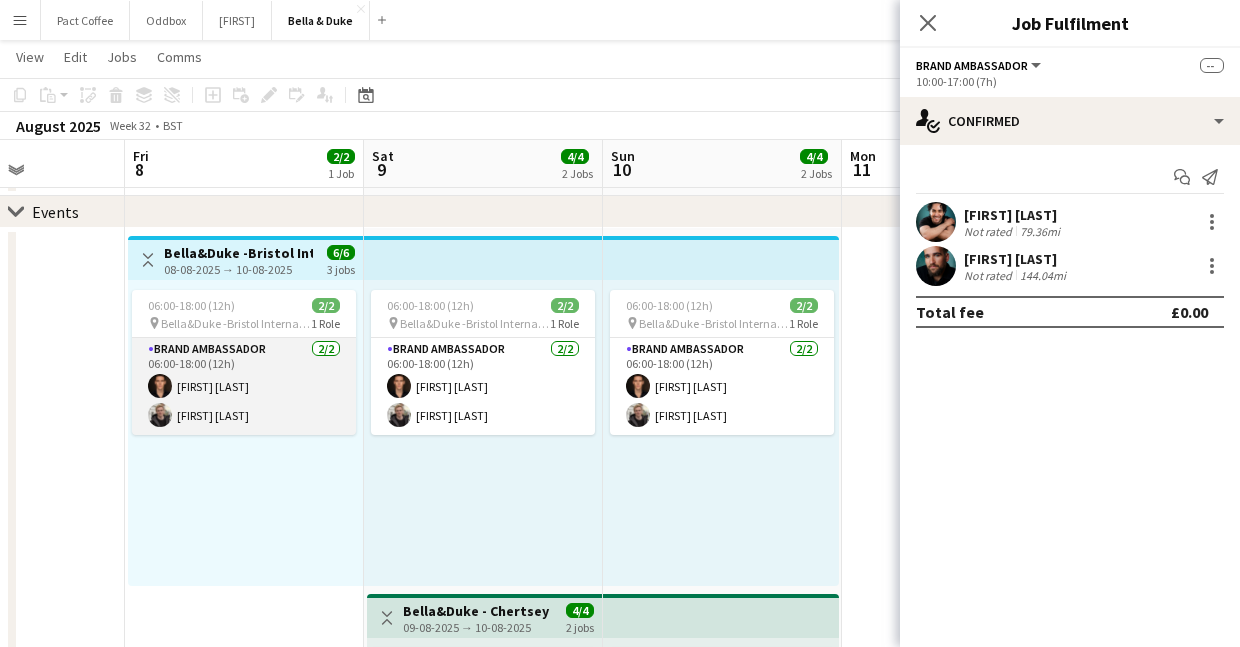 click on "Brand Ambassador   2/2   06:00-18:00 (12h)
[FIRST] [LAST] [FIRST] [LAST]" at bounding box center (244, 386) 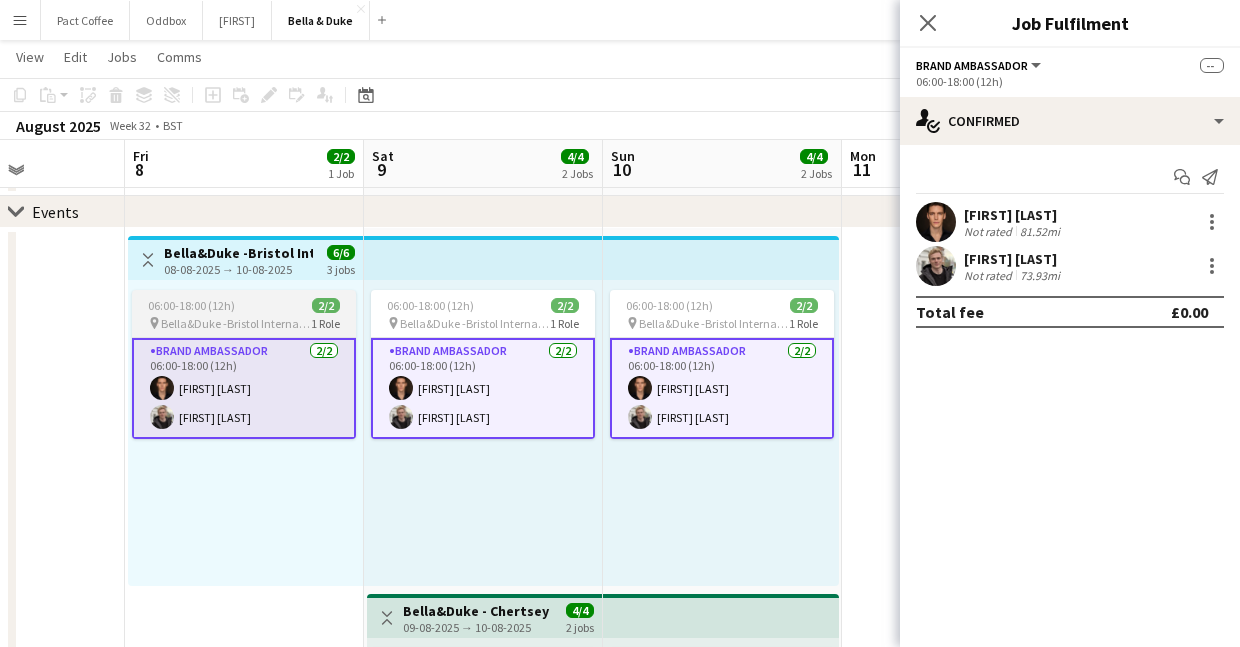 click on "06:00-18:00 (12h)    2/2
pin
Bella&Duke -Bristol International Balloon Fiesta   1 Role   Brand Ambassador   2/2   06:00-18:00 (12h)
[FIRST] [LAST] [FIRST] [LAST]" at bounding box center (244, 364) 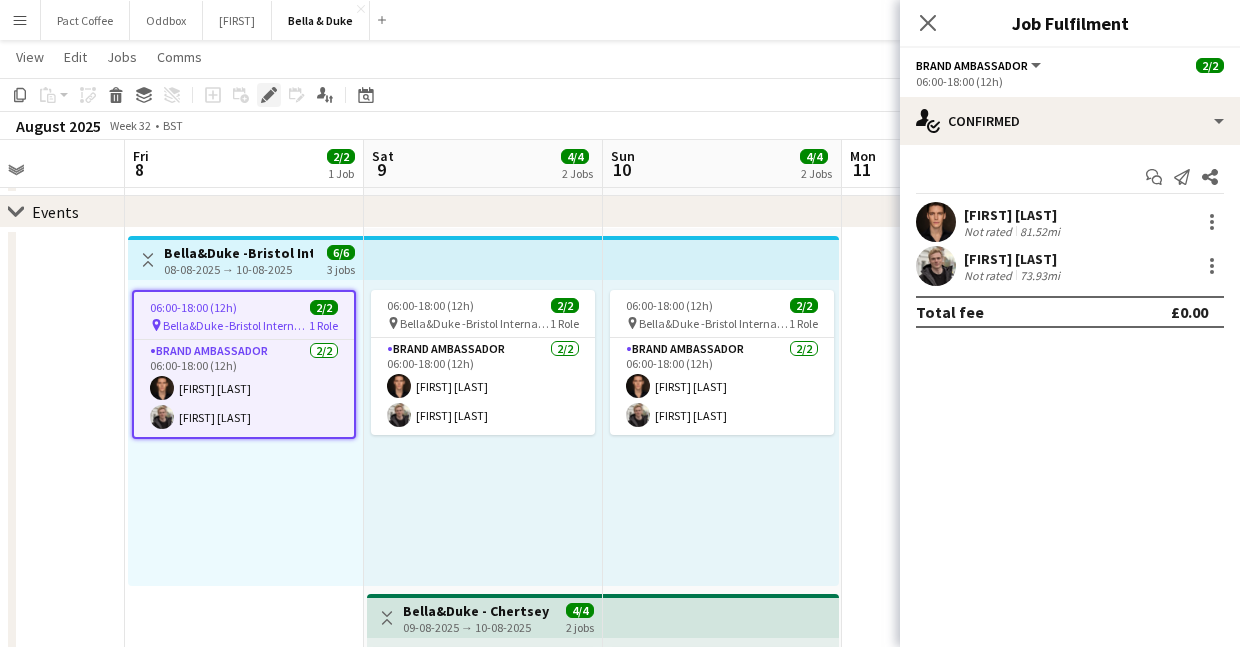 click on "Edit" 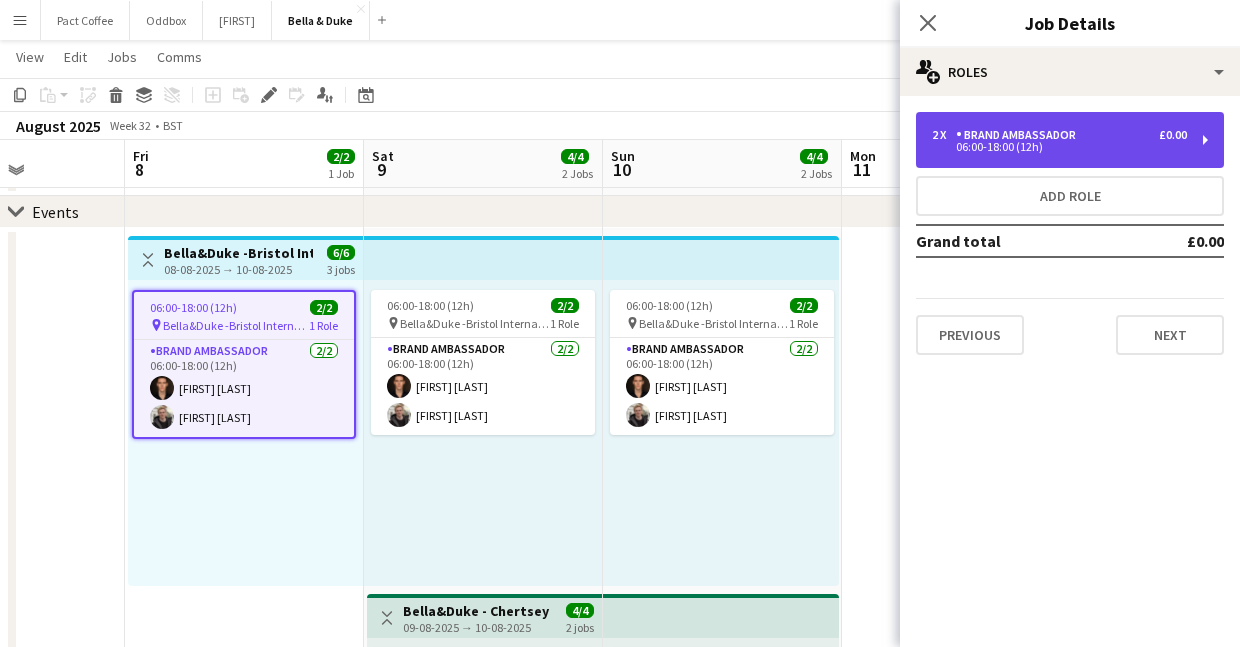 click on "06:00-18:00 (12h)" at bounding box center [1059, 147] 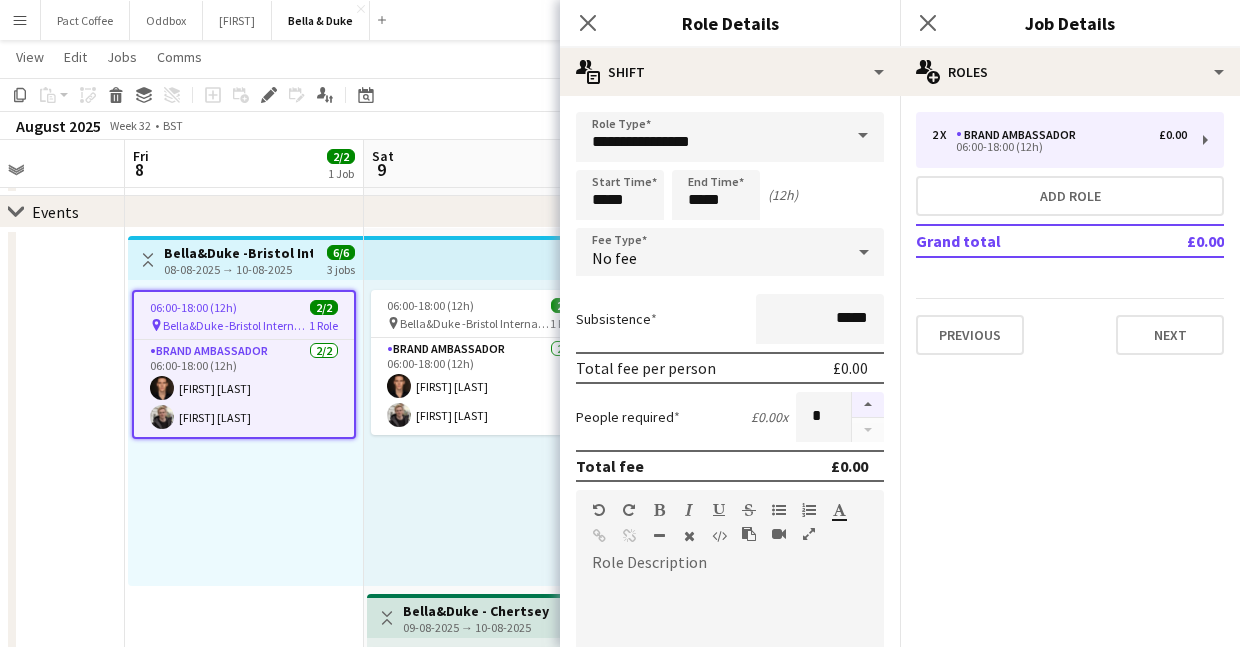 click at bounding box center (868, 405) 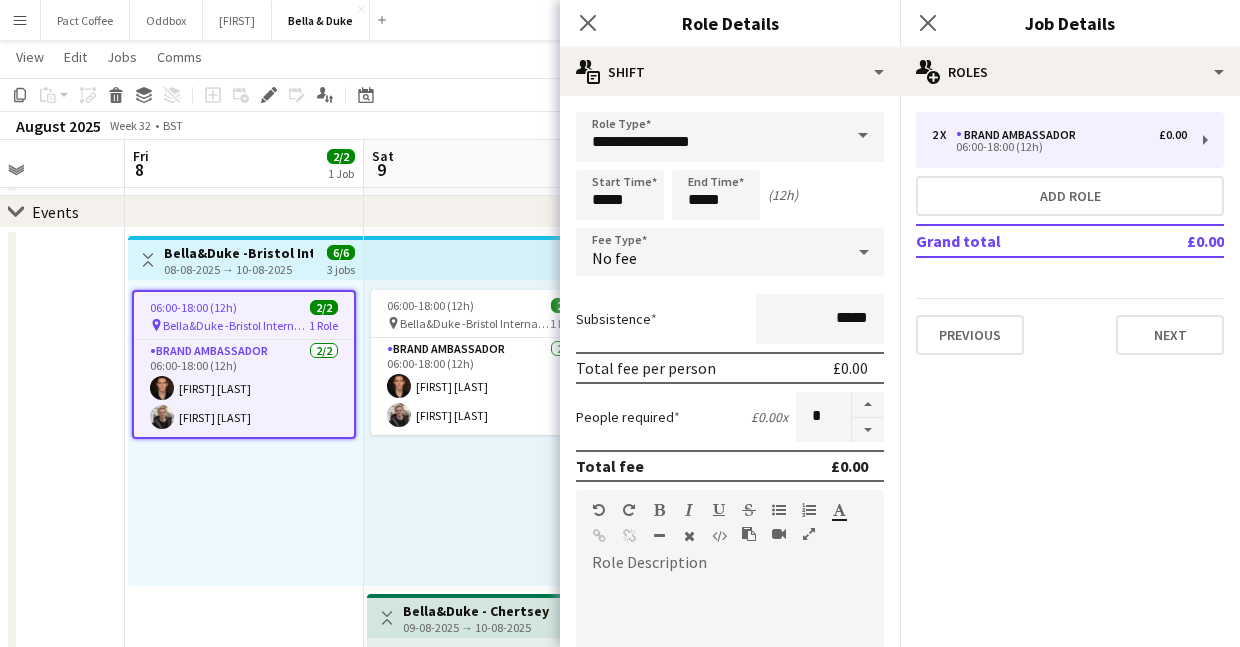 scroll, scrollTop: 501, scrollLeft: 0, axis: vertical 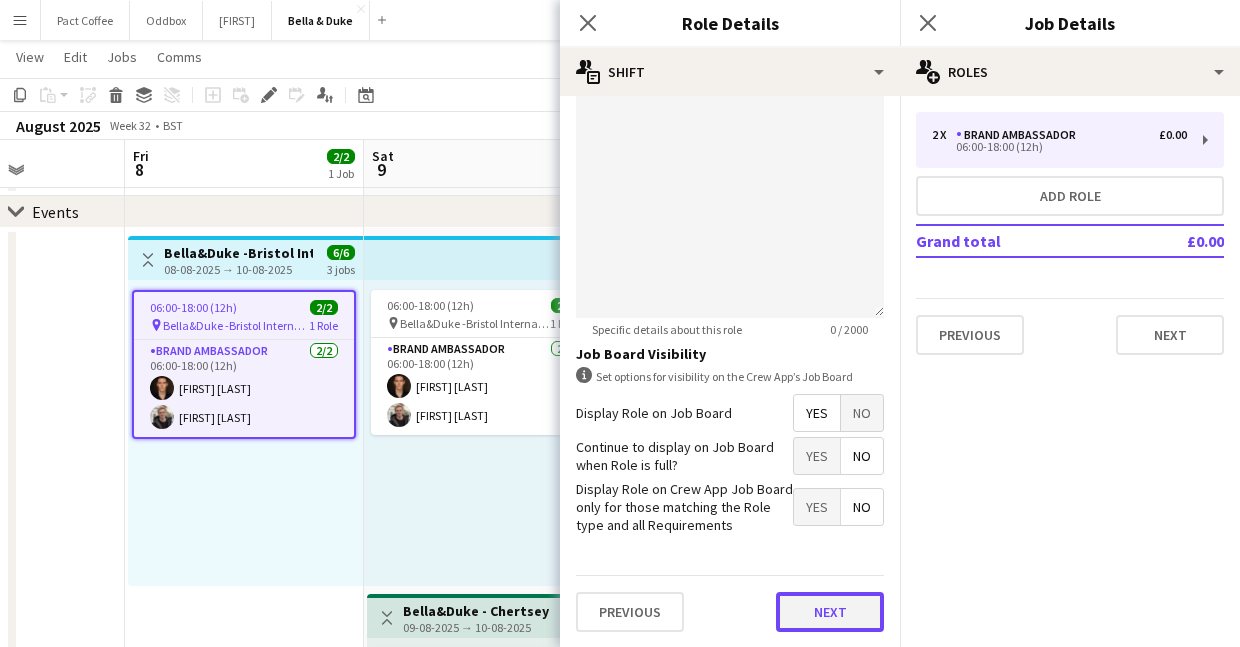 click on "Next" at bounding box center [830, 612] 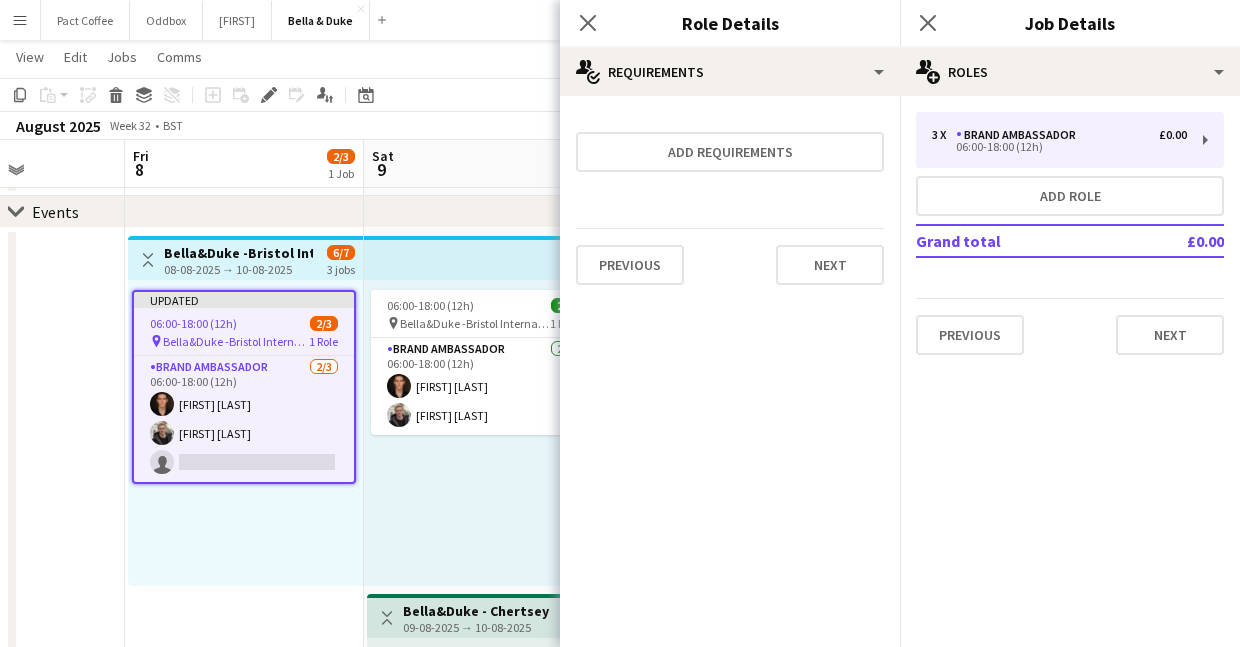 scroll, scrollTop: 0, scrollLeft: 0, axis: both 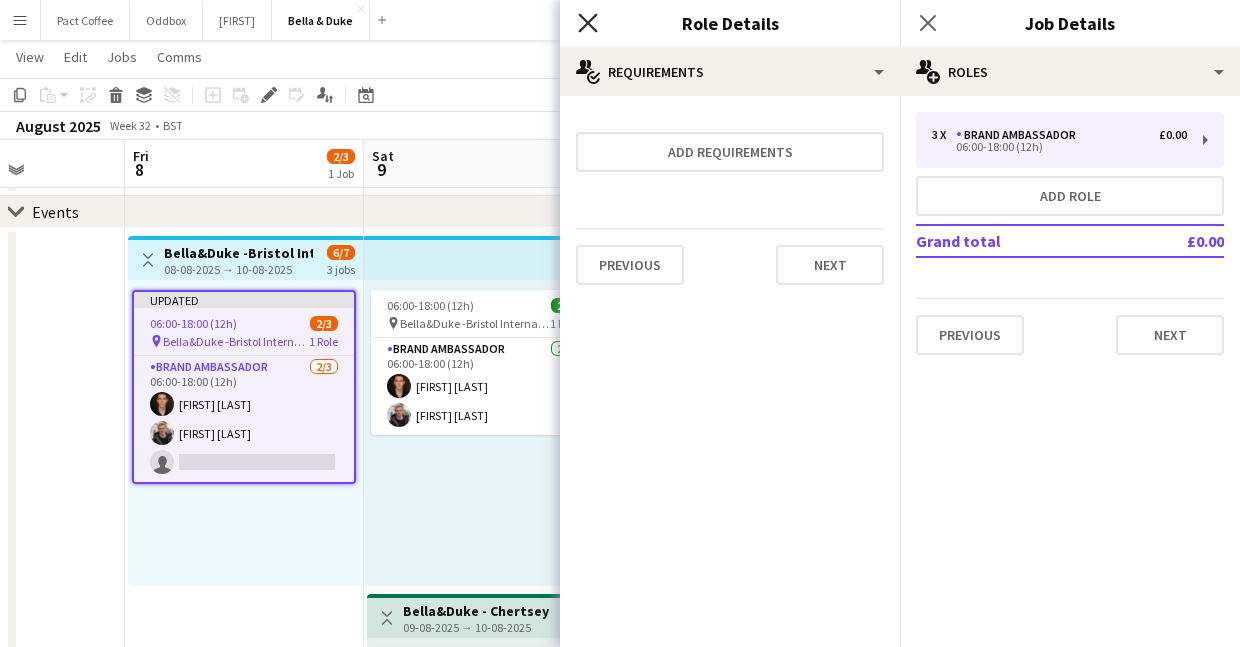 click on "Close pop-in" 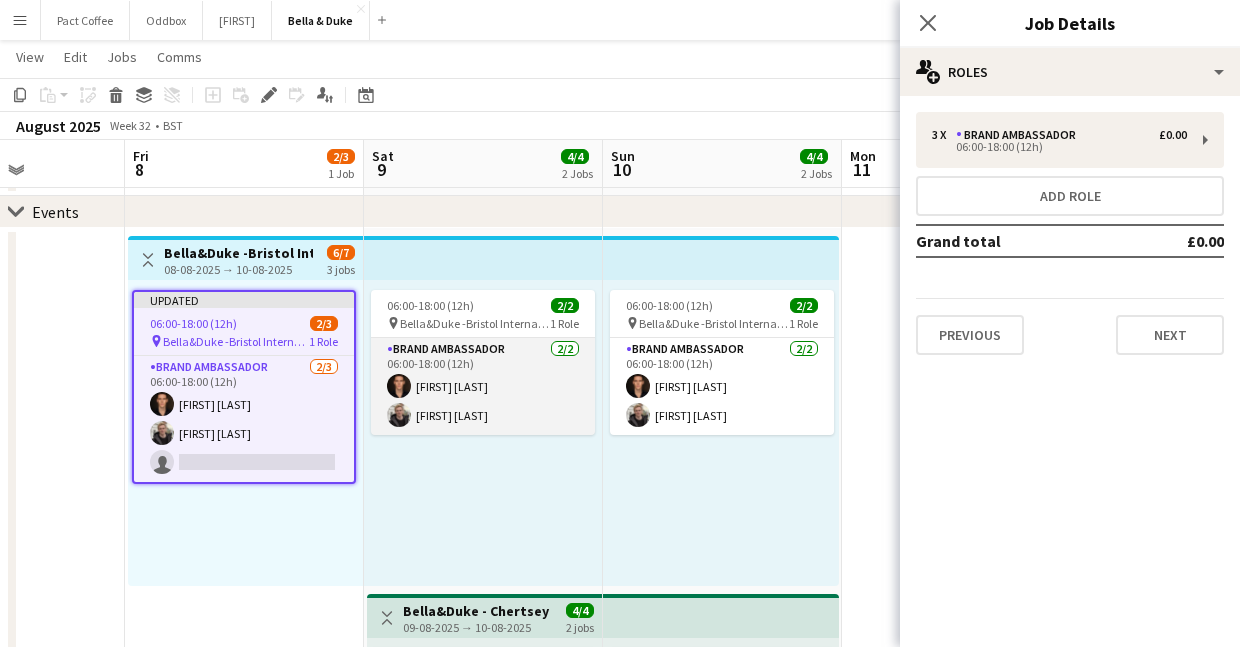 click on "Brand Ambassador   2/2   06:00-18:00 (12h)
[FIRST] [LAST] [FIRST] [LAST]" at bounding box center (483, 386) 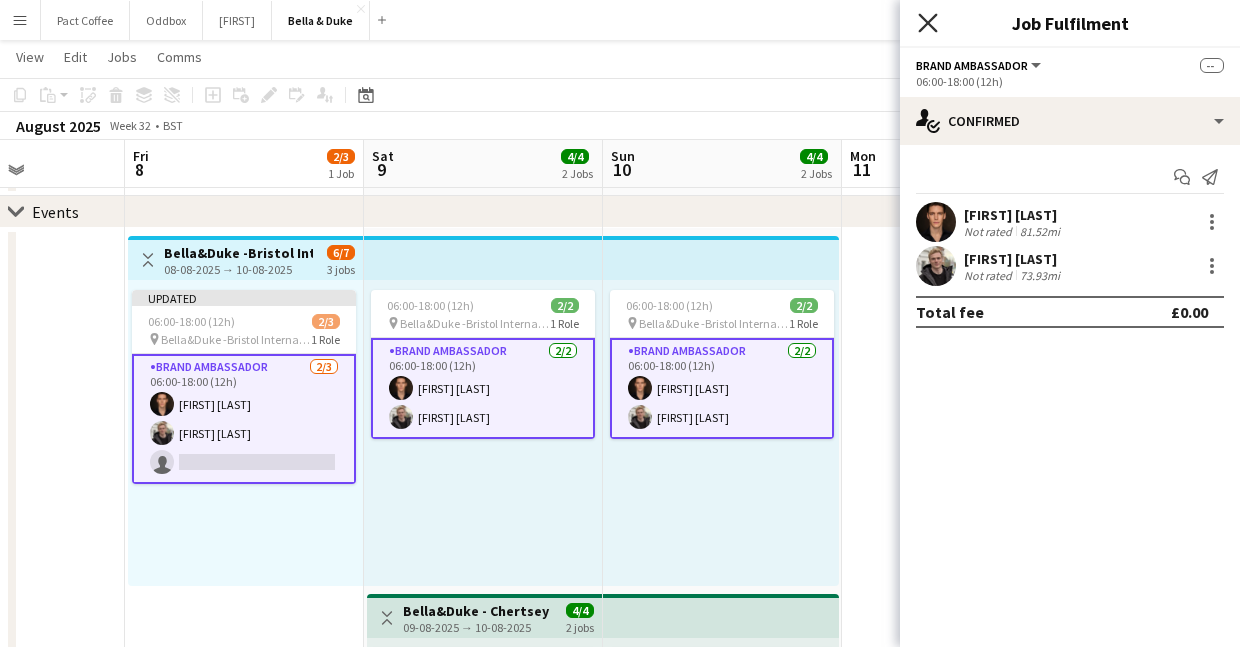click 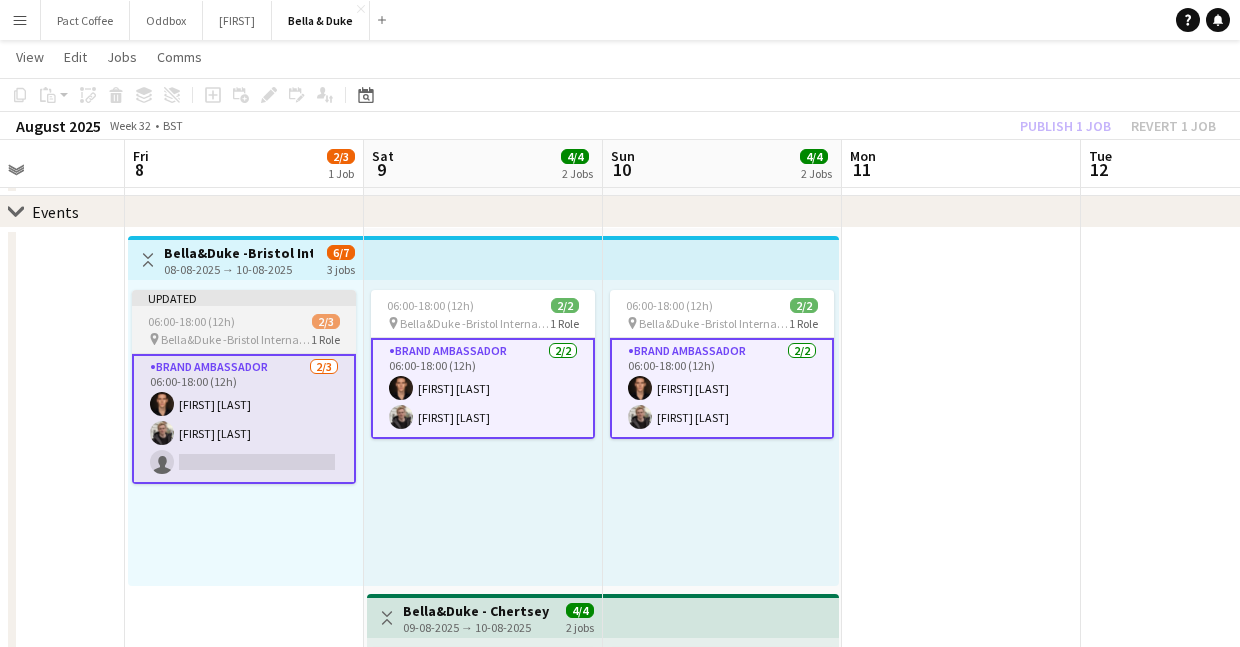click on "06:00-18:00 (12h)" at bounding box center [191, 321] 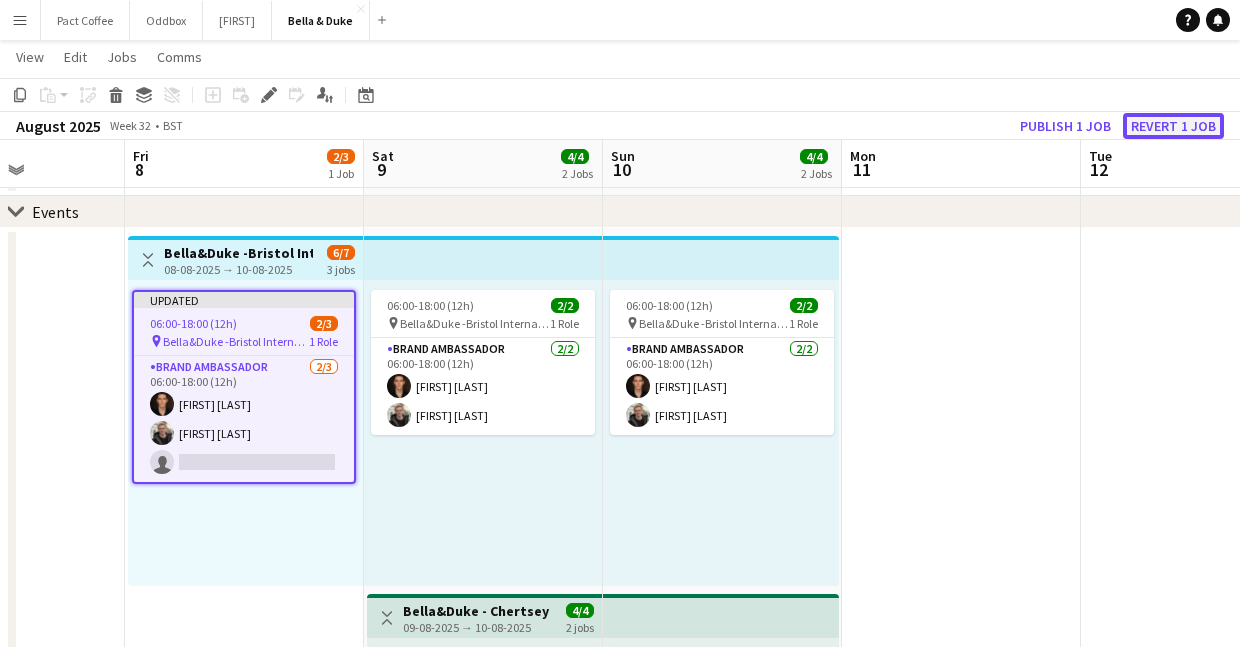 click on "Revert 1 job" 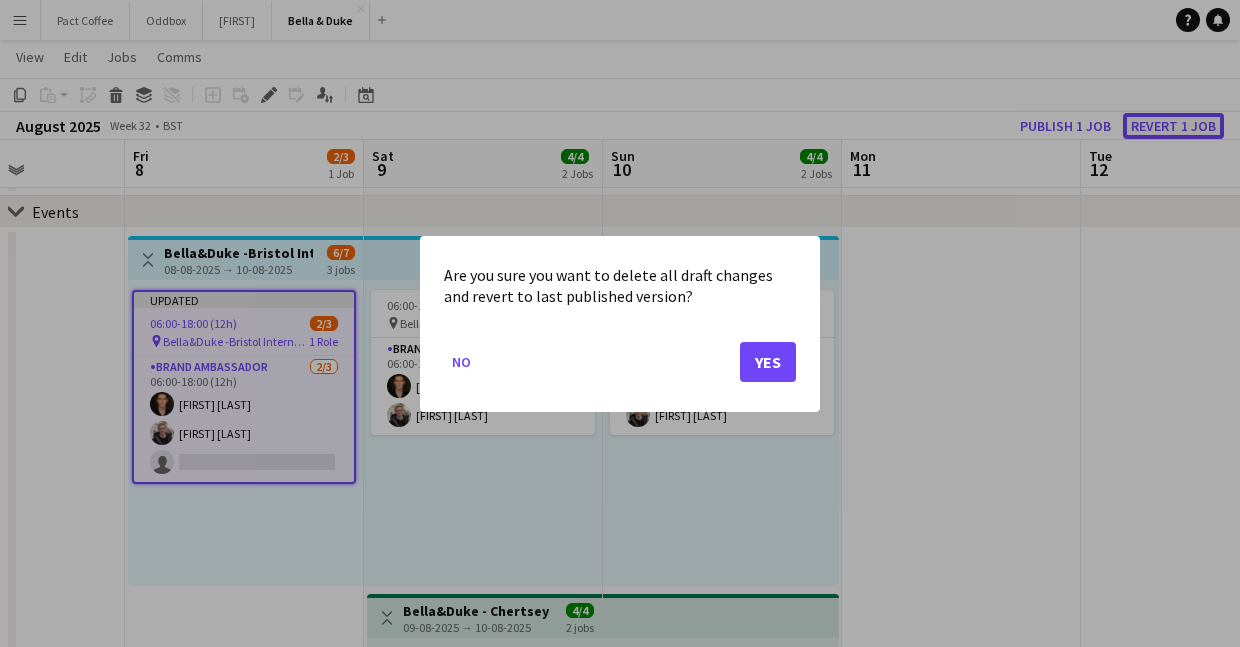 scroll, scrollTop: 0, scrollLeft: 0, axis: both 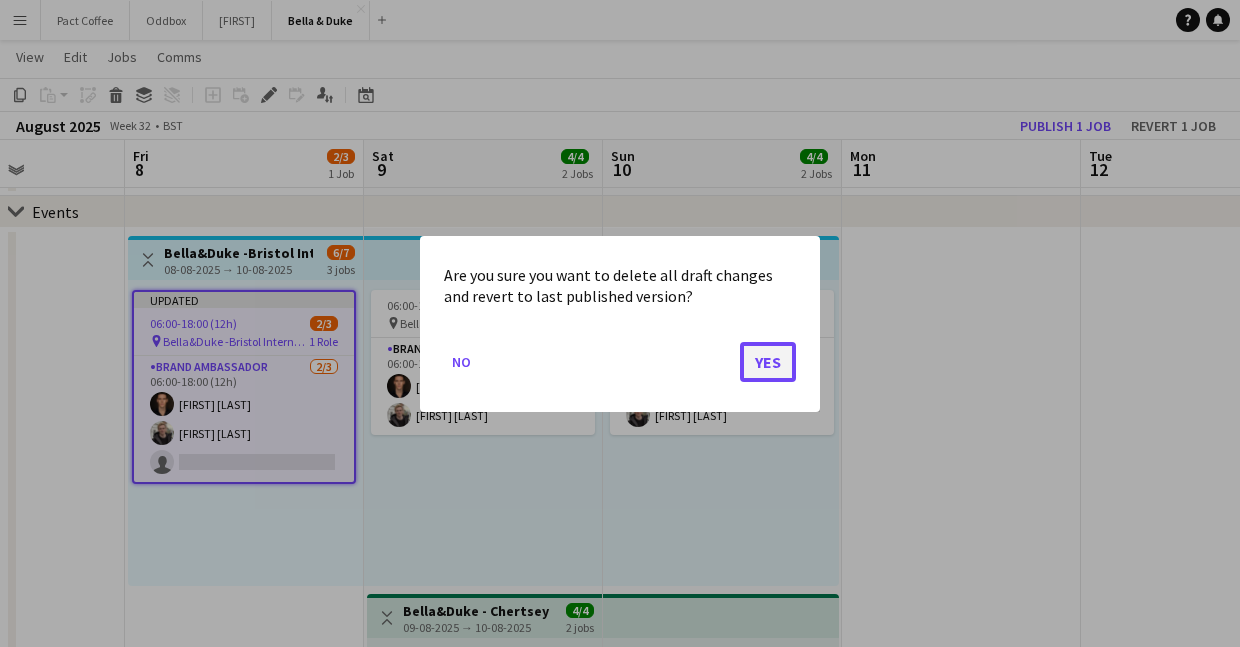 click on "Yes" 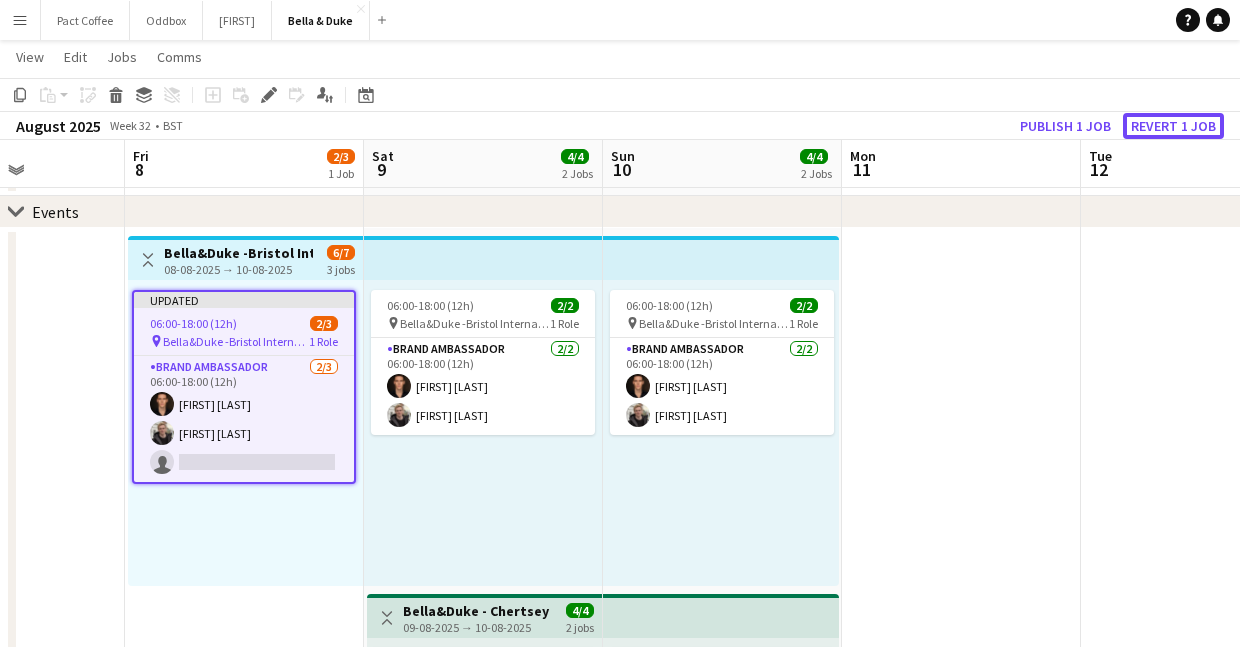 scroll, scrollTop: 88, scrollLeft: 0, axis: vertical 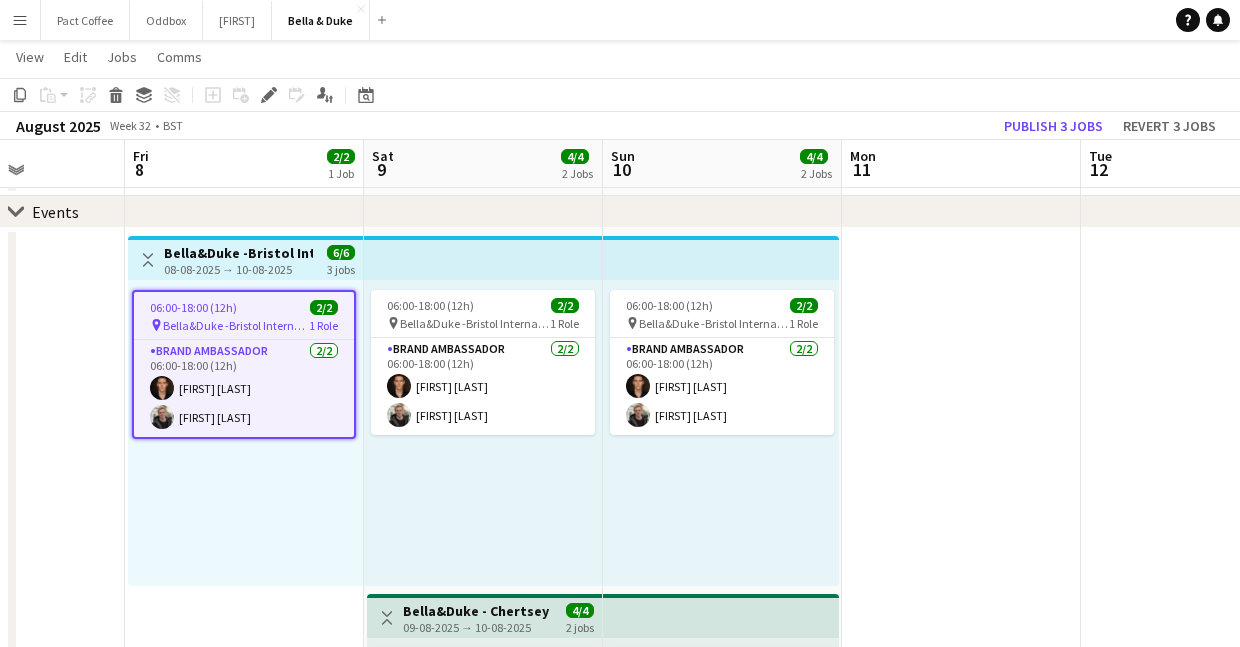 click on "Bella&Duke -Bristol International Balloon Fiesta" at bounding box center [236, 325] 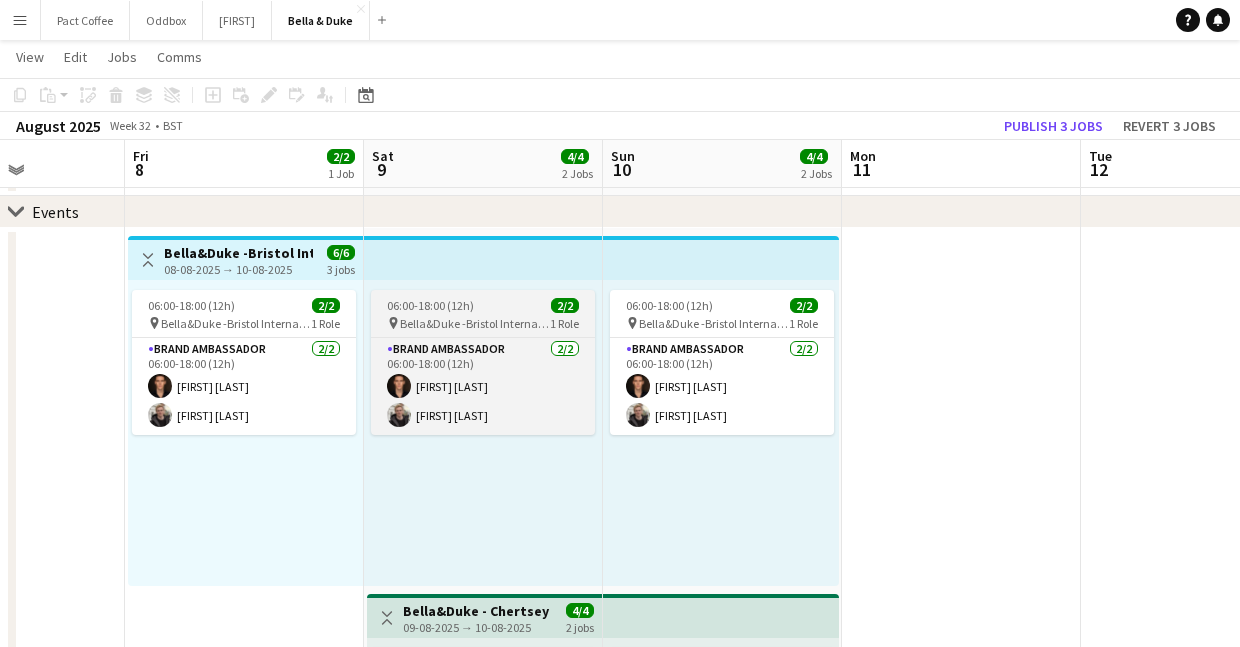 click on "Bella&Duke -Bristol International Balloon Fiesta" at bounding box center (475, 323) 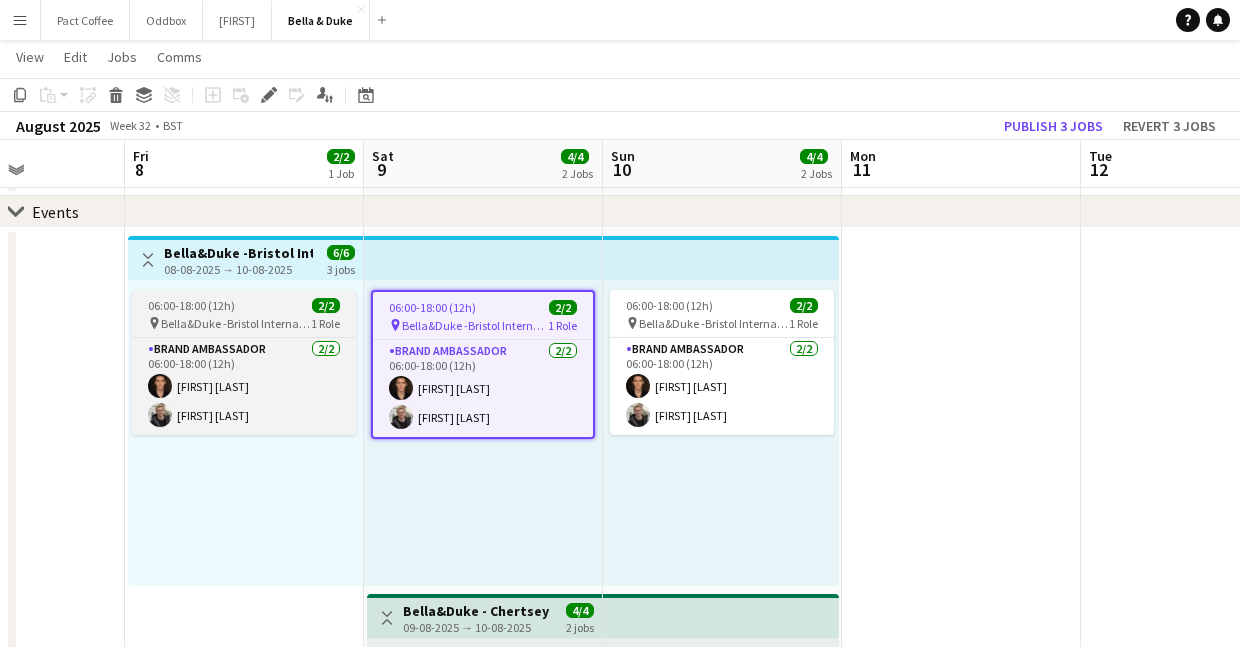 click on "06:00-18:00 (12h)    2/2" at bounding box center [244, 305] 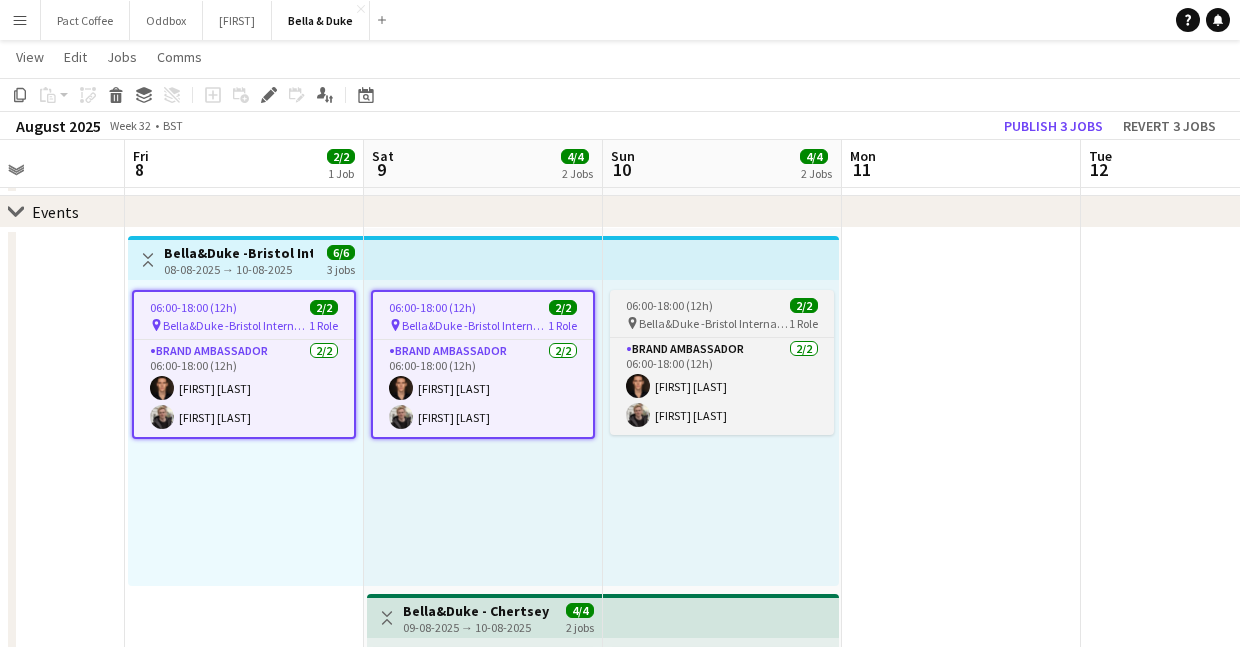 click on "06:00-18:00 (12h)    2/2
pin
Bella&Duke -Bristol International Balloon Fiesta   1 Role   Brand Ambassador   2/2   06:00-18:00 (12h)
[FIRST] [LAST] [FIRST] [LAST]" at bounding box center (722, 362) 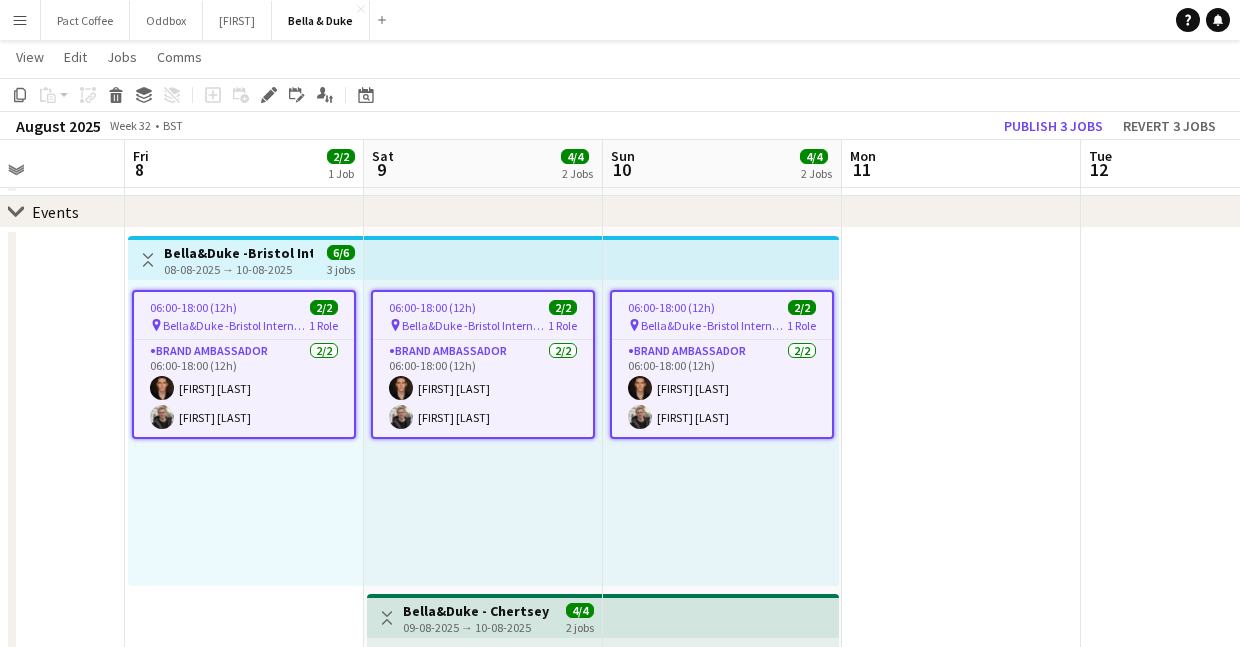click on "Add job
Add linked Job
Edit
Edit linked Job
Applicants" 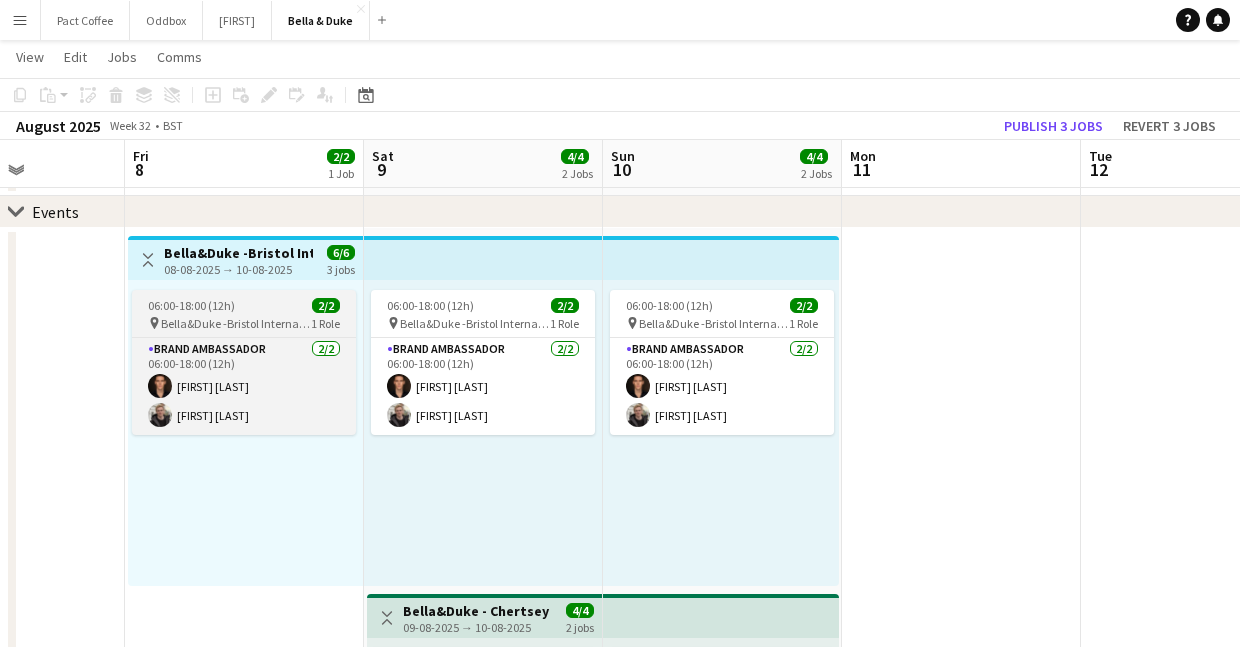 click on "06:00-18:00 (12h)    2/2" at bounding box center [244, 305] 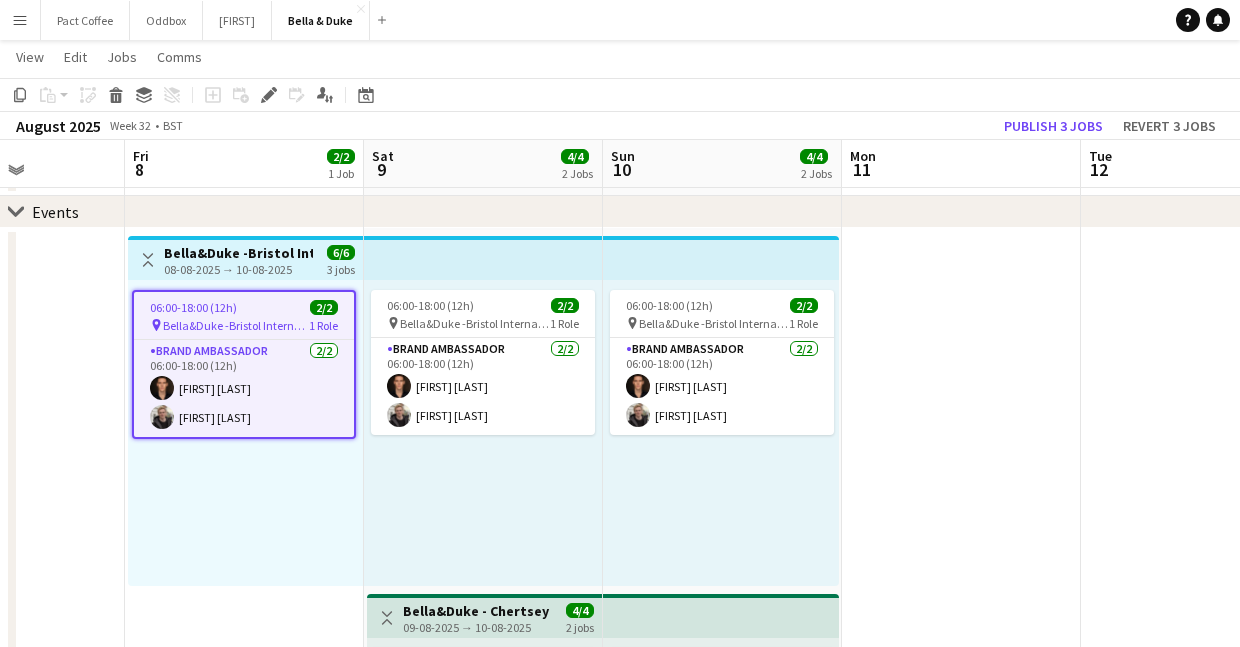scroll, scrollTop: 0, scrollLeft: 593, axis: horizontal 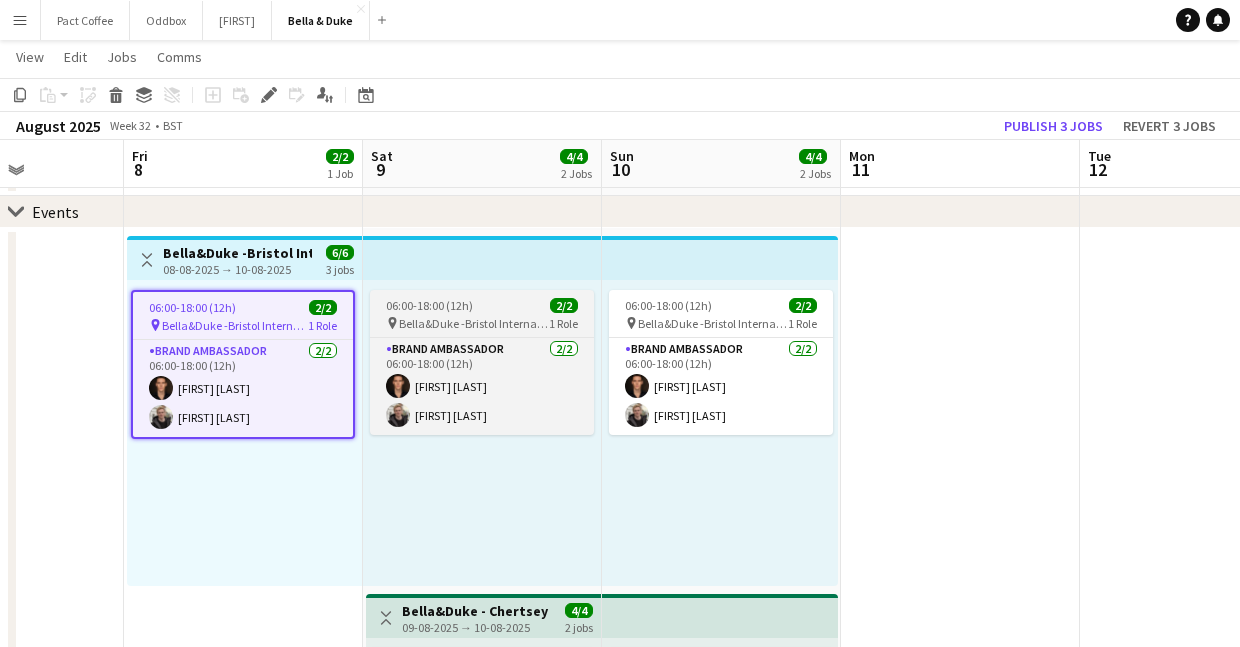 click on "Bella&Duke -Bristol International Balloon Fiesta" at bounding box center (474, 323) 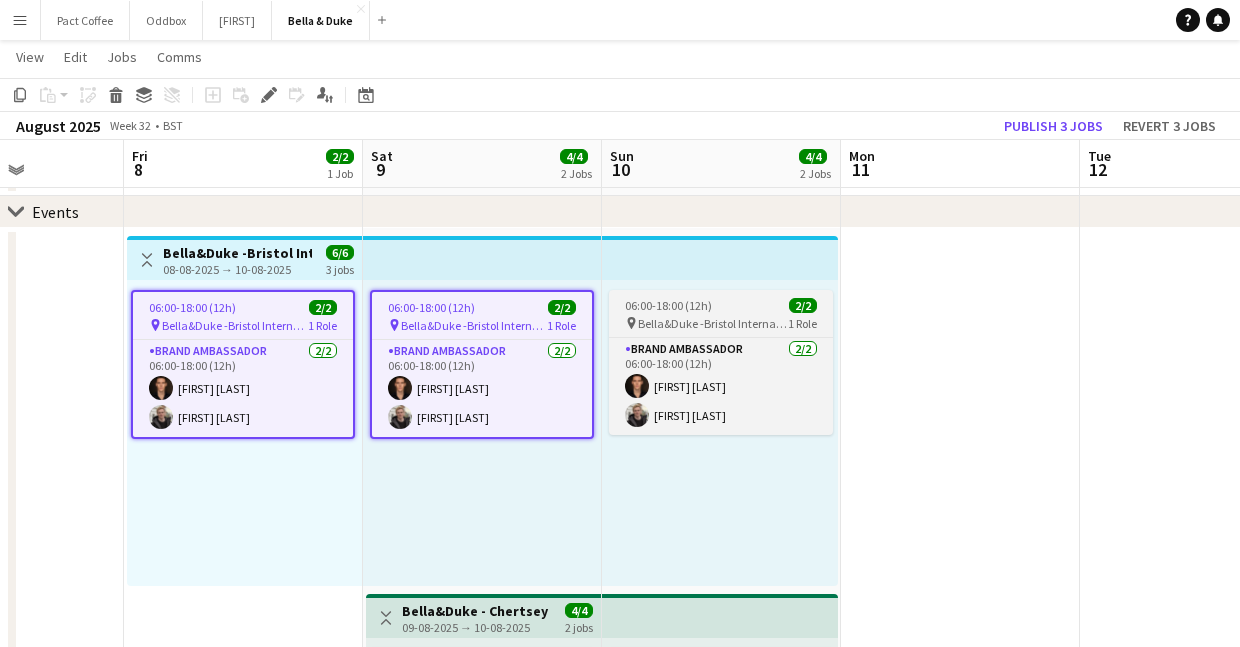 click on "Bella&Duke -Bristol International Balloon Fiesta" at bounding box center (713, 323) 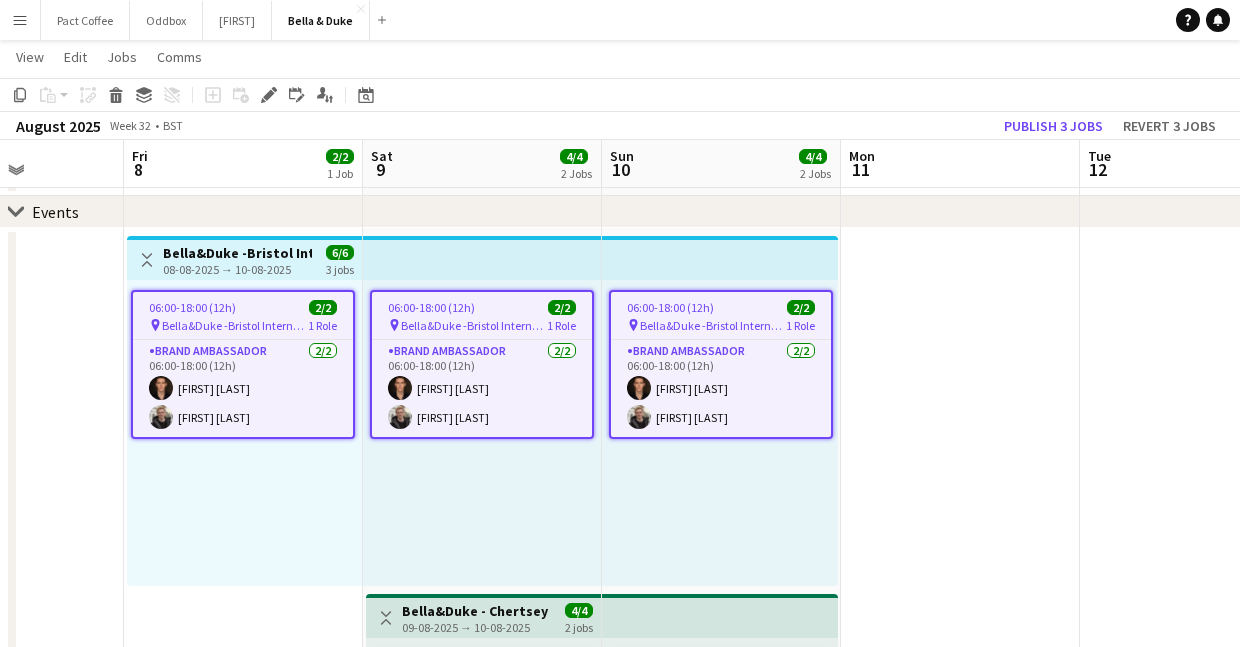 click on "Copy
Paste
Paste
Command
V Paste with crew
Command
Shift
V
Paste linked Job
Delete
Group
Ungroup
Add job
Add linked Job
Edit
Edit linked Job
Applicants
Date picker
JUL 2025 JUL 2025 Monday M Tuesday T Wednesday W Thursday T Friday F Saturday S Sunday S  JUL      1   2   3   4   5   6   7   8   9   10   11   12   13   14   15   16   17   18   19   20   21   22   23   24" 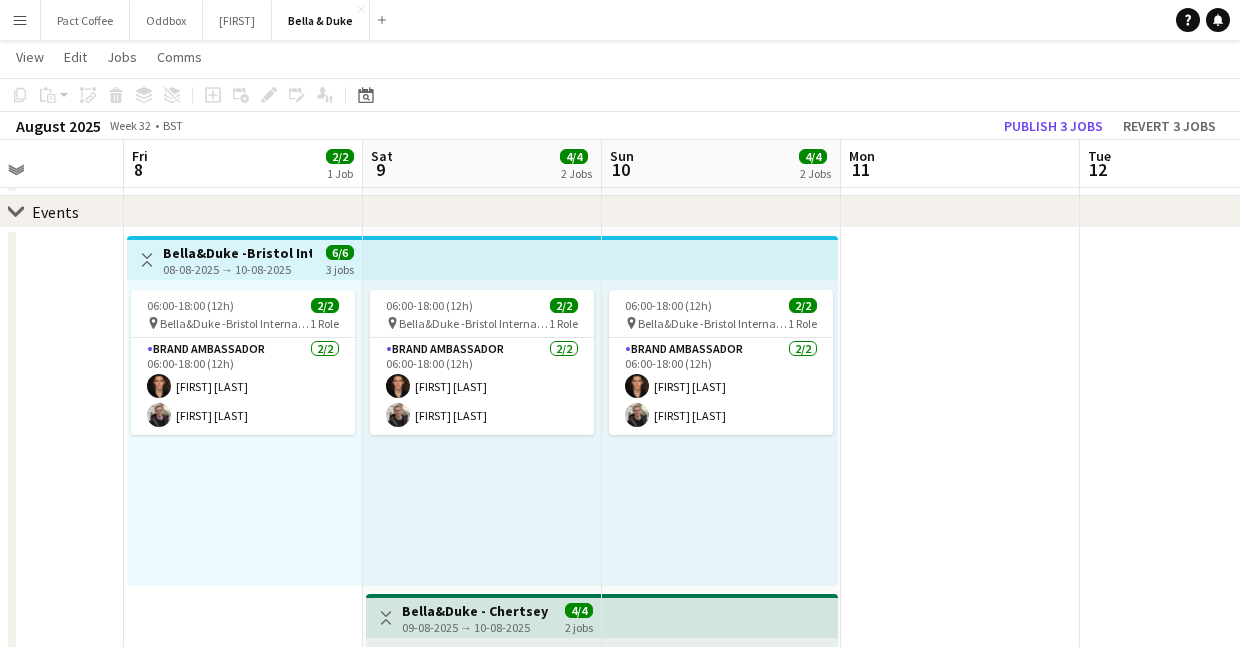 click on "06:00-18:00 (12h)    2/2
pin
Bella&Duke -Bristol International Balloon Fiesta   1 Role   Brand Ambassador   2/2   06:00-18:00 (12h)
[FIRST] [LAST] [FIRST] [LAST]" at bounding box center (244, 433) 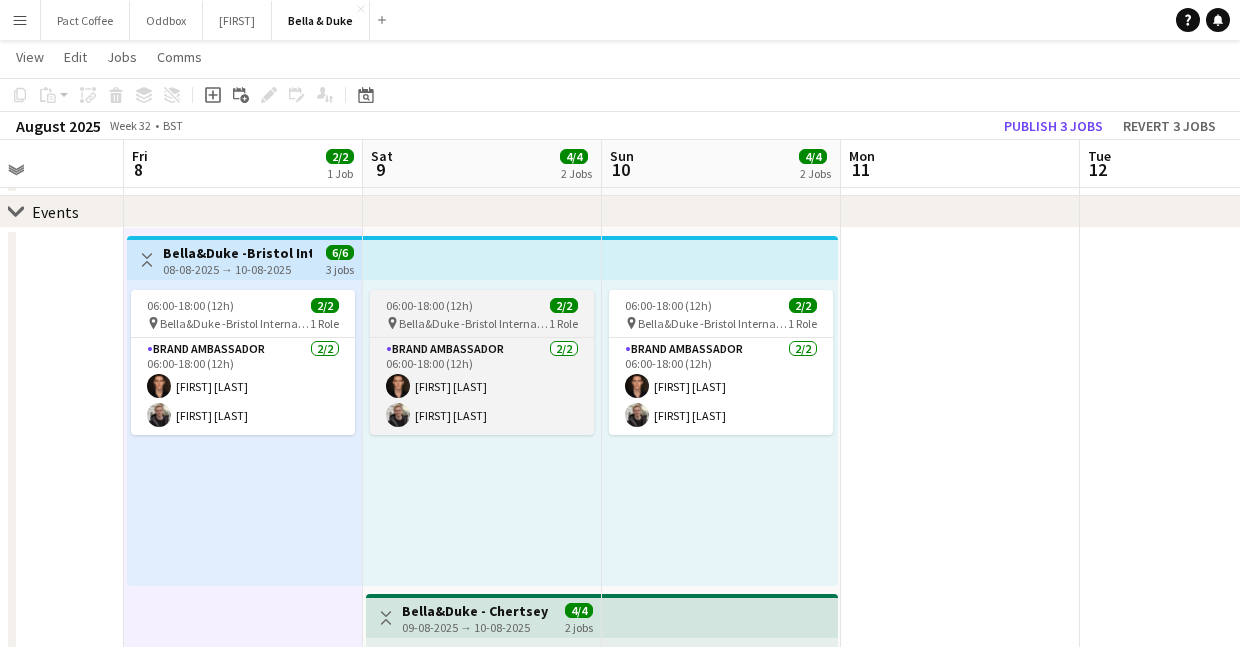 click on "06:00-18:00 (12h)" at bounding box center (429, 305) 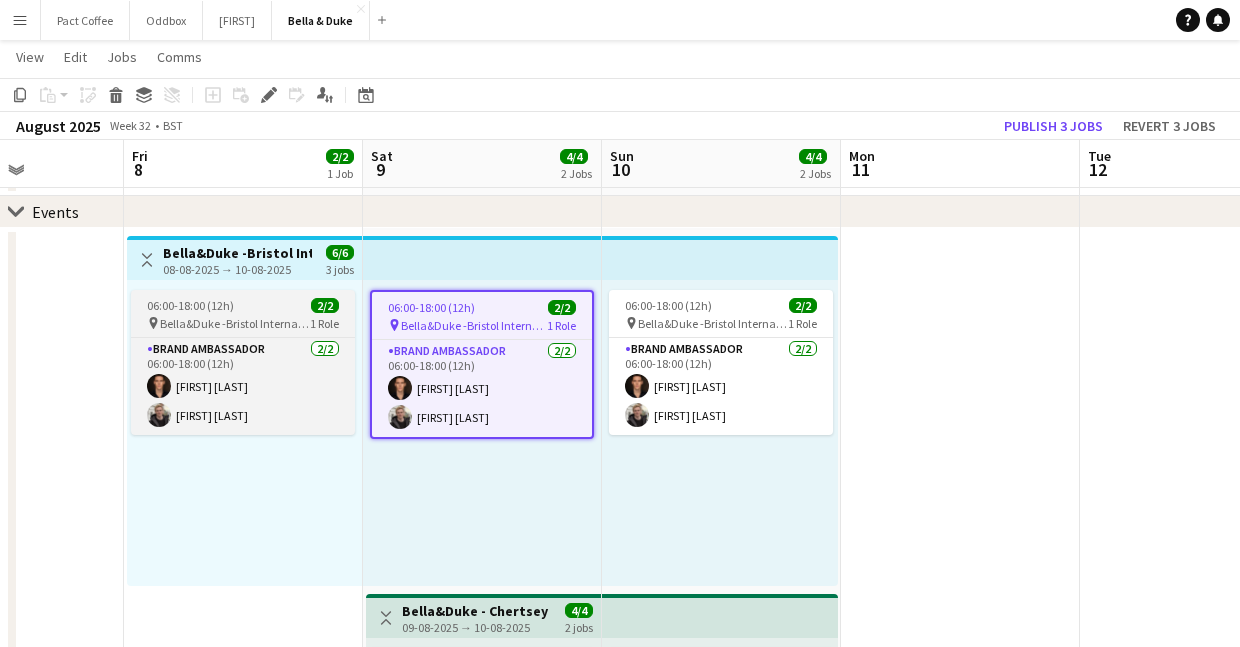 click on "06:00-18:00 (12h)    2/2
pin
Bella&Duke -Bristol International Balloon Fiesta   1 Role   Brand Ambassador   2/2   06:00-18:00 (12h)
[FIRST] [LAST] [FIRST] [LAST]" at bounding box center [243, 362] 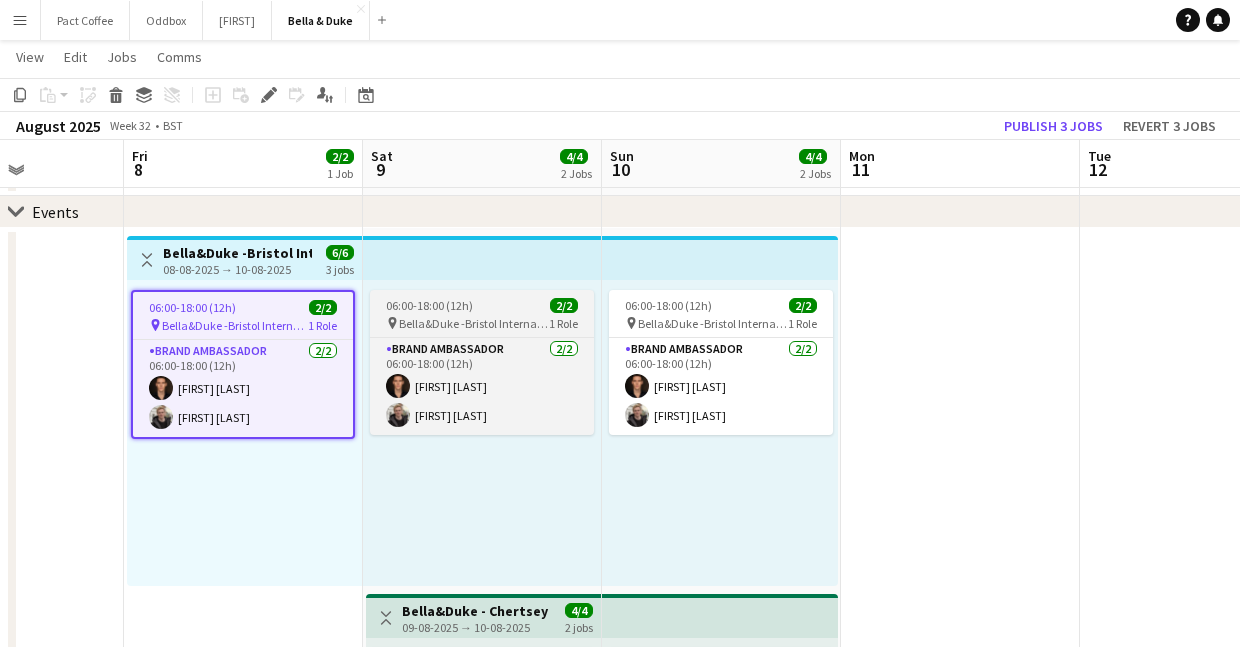 click on "Bella&Duke -Bristol International Balloon Fiesta" at bounding box center (474, 323) 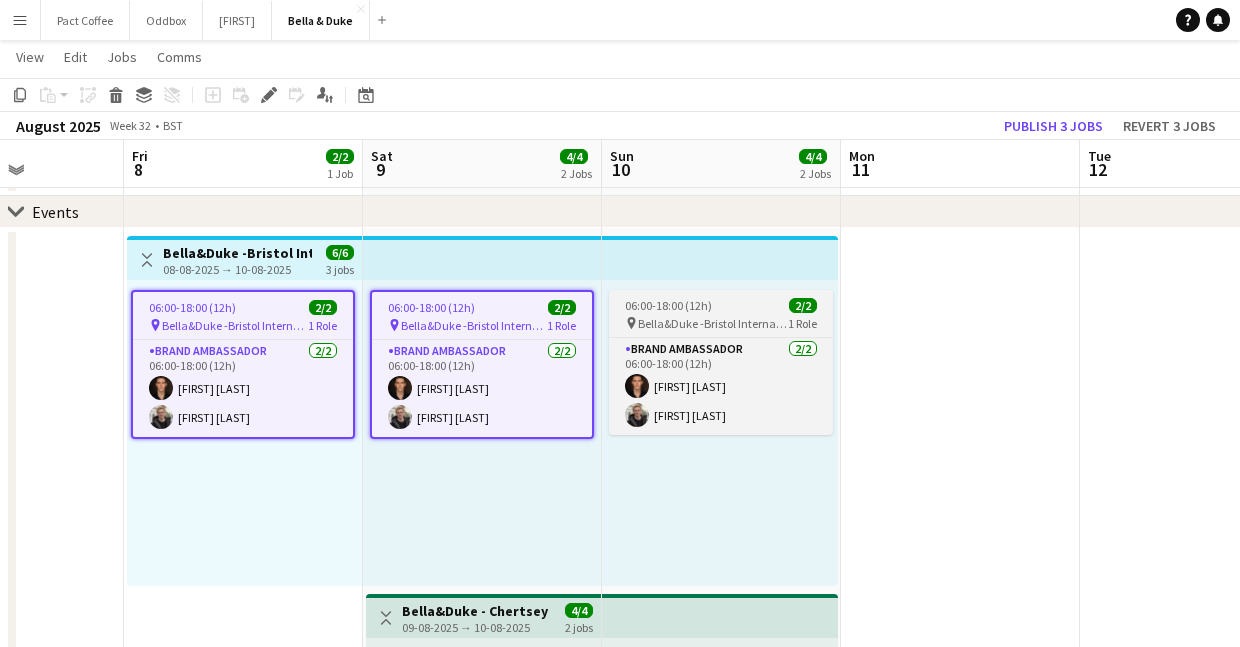 click on "pin
Bella&Duke -Bristol International Balloon Fiesta" at bounding box center [706, 323] 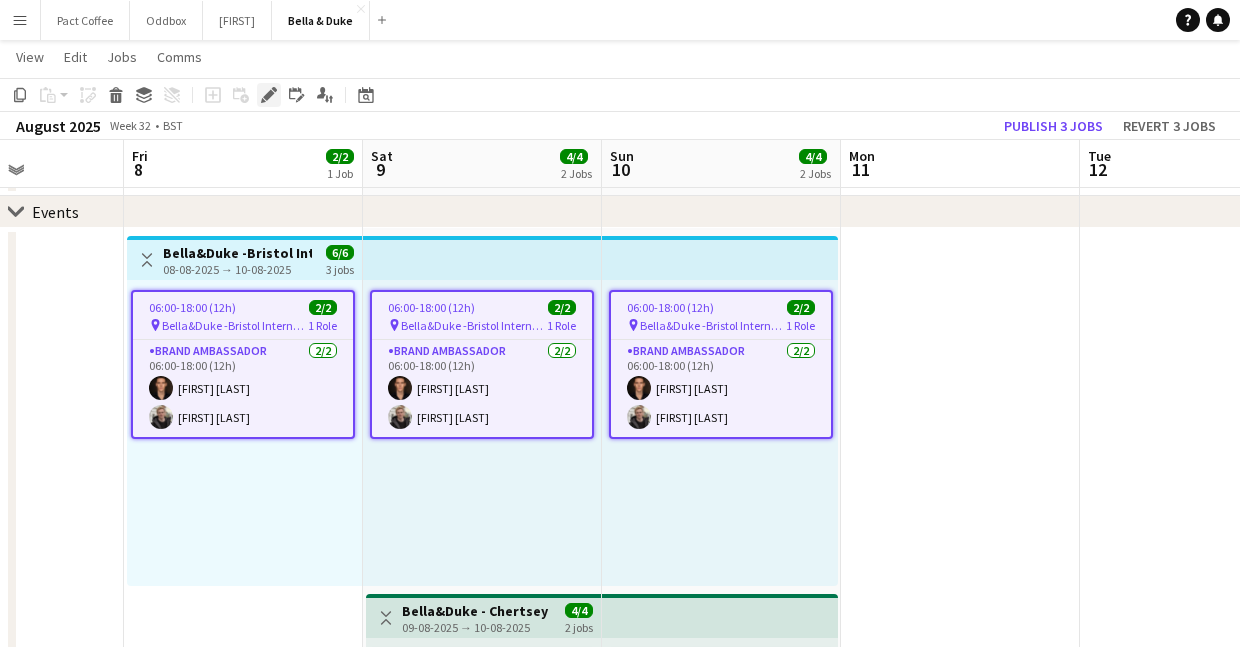 click on "Edit" at bounding box center [269, 95] 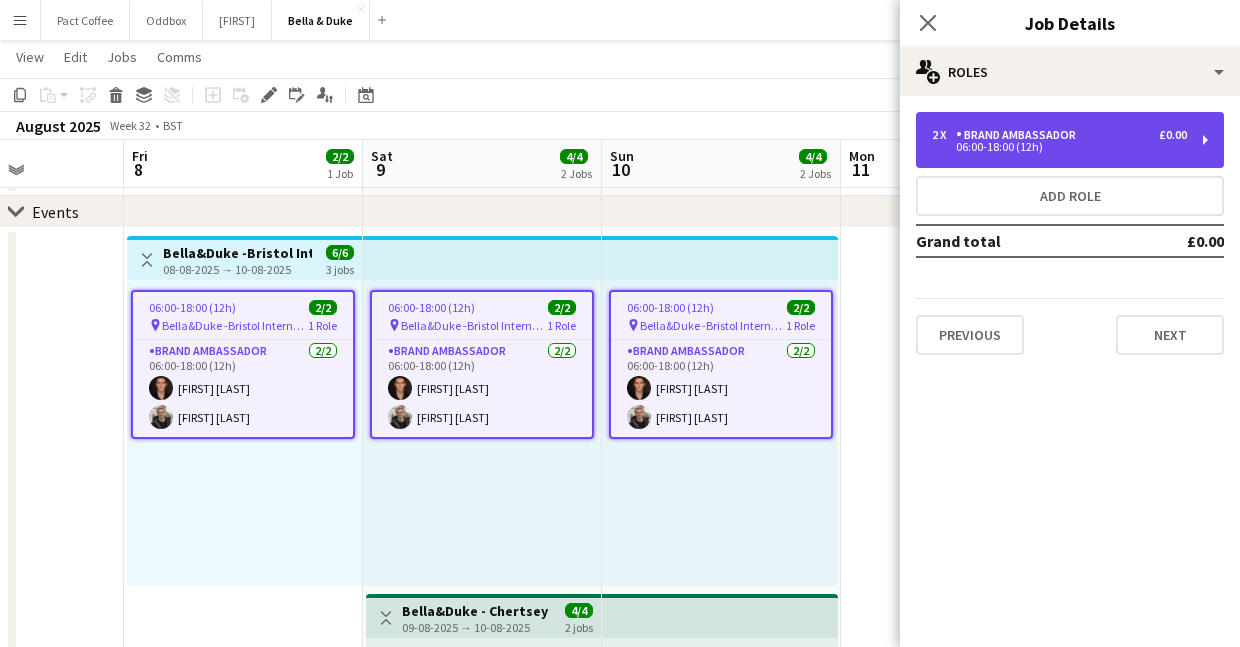 click on "2 x   Brand Ambassador   £0.00   06:00-18:00 (12h)" at bounding box center (1070, 140) 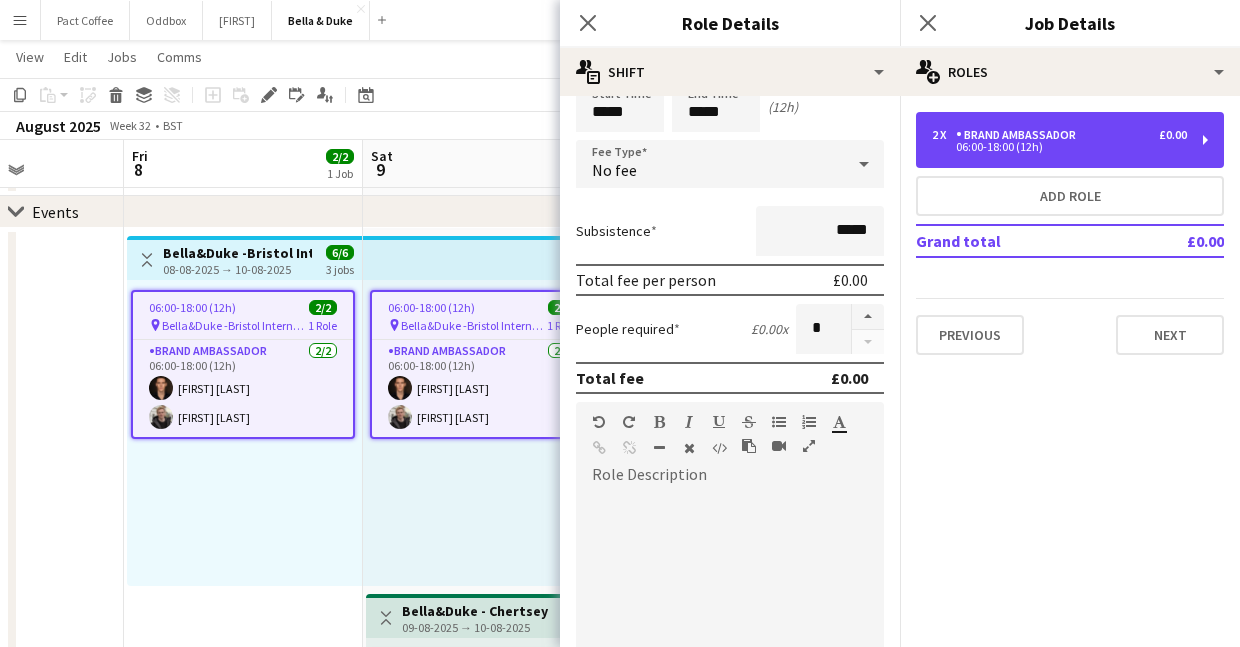 scroll, scrollTop: 90, scrollLeft: 0, axis: vertical 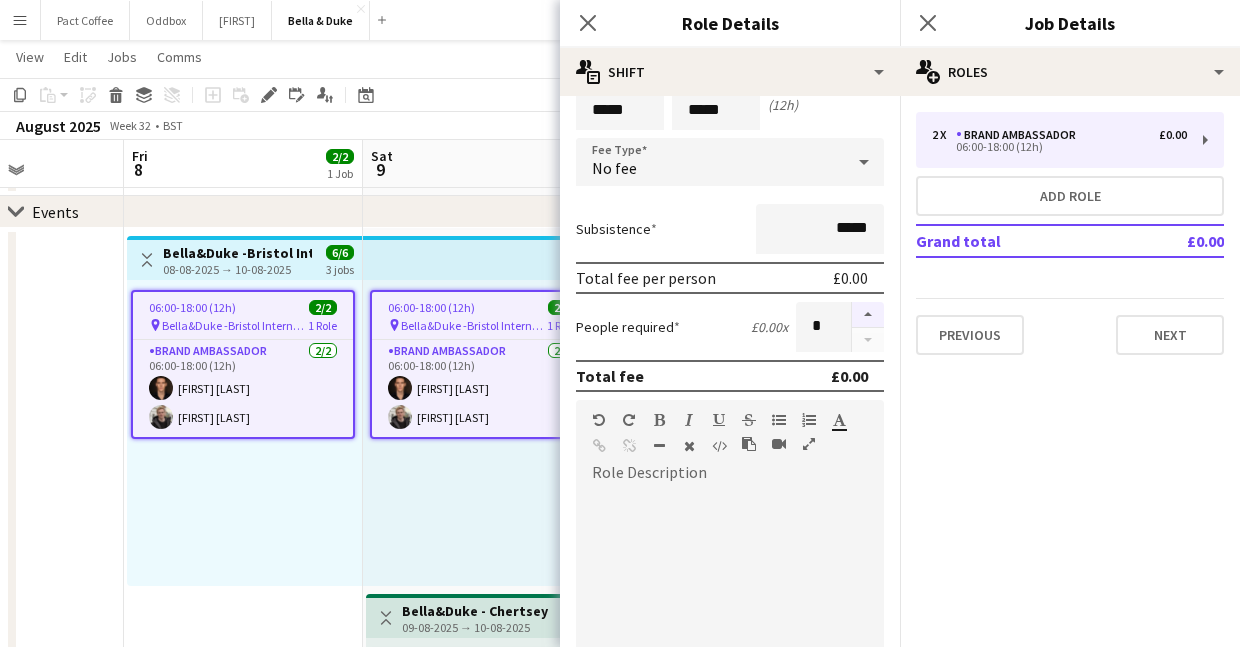 click at bounding box center [868, 315] 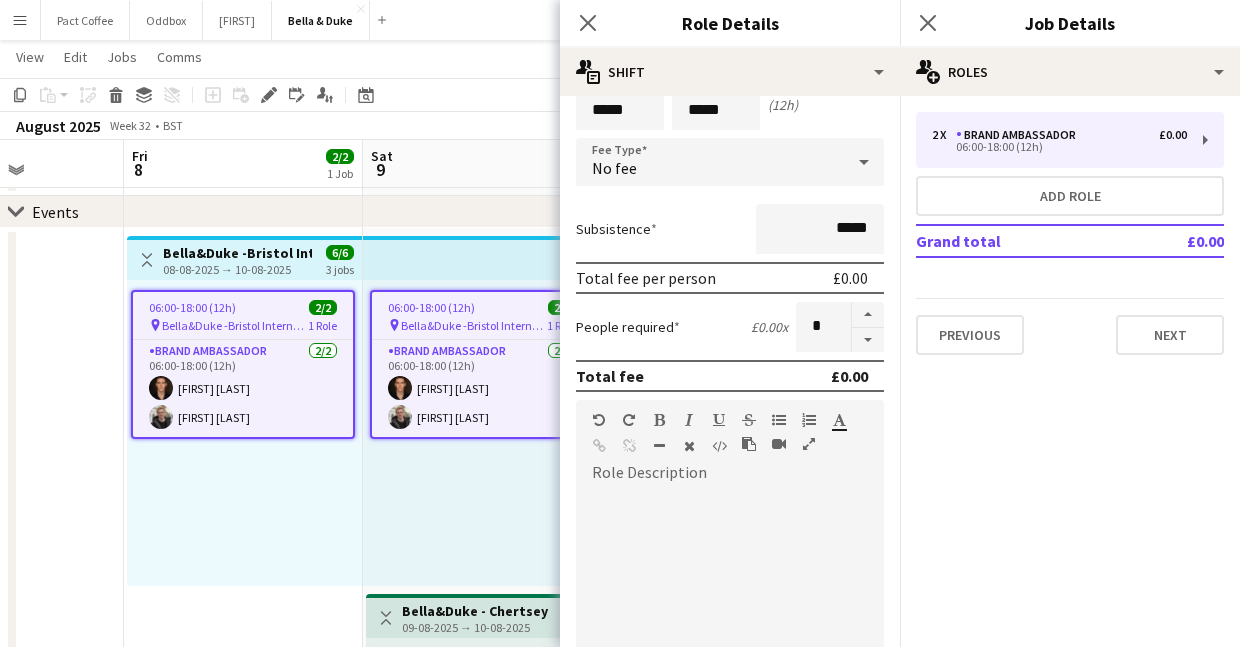 scroll, scrollTop: 501, scrollLeft: 0, axis: vertical 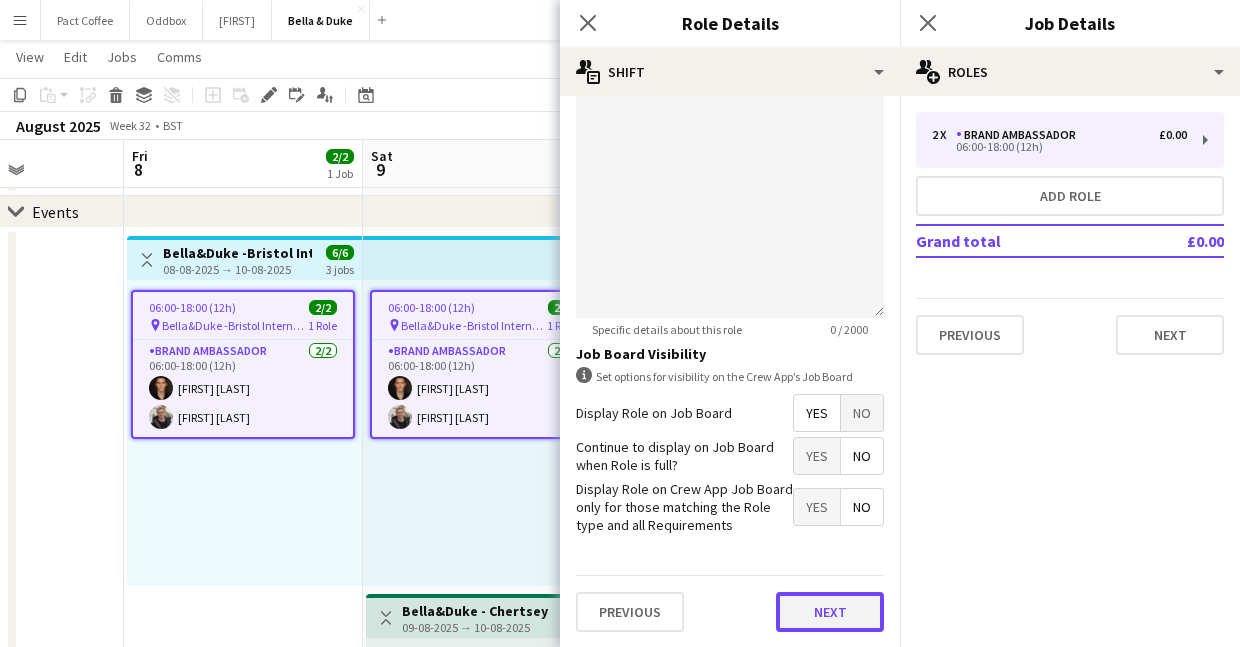 click on "Next" at bounding box center (830, 612) 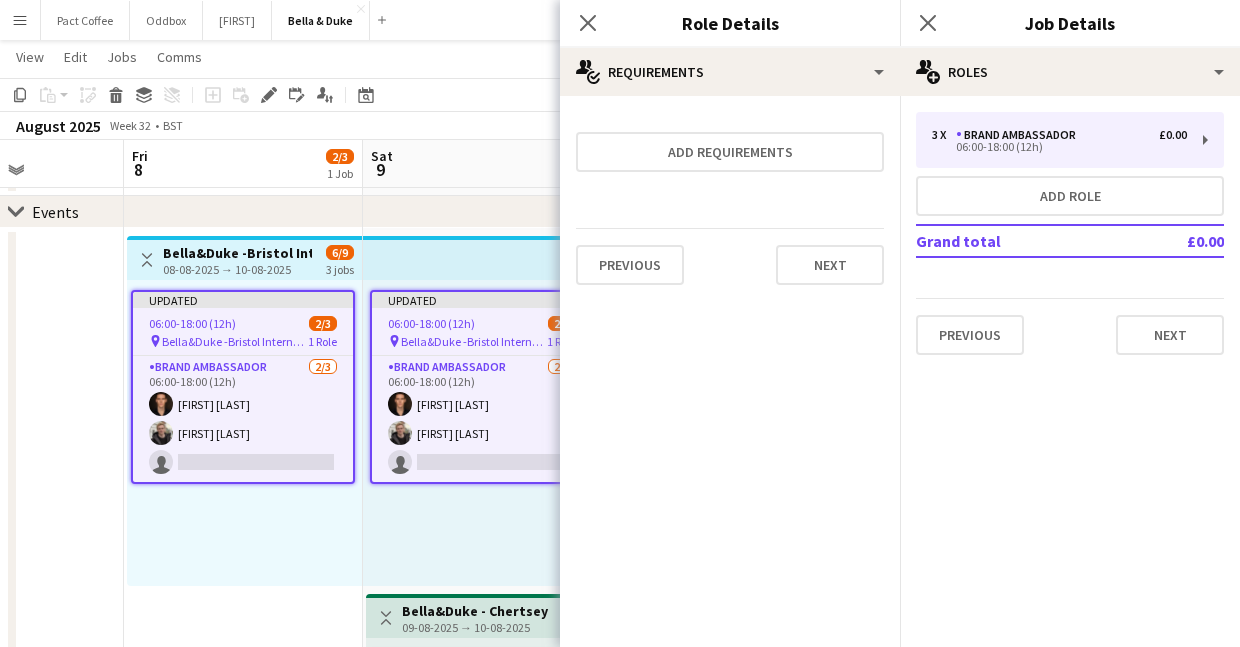 scroll, scrollTop: 0, scrollLeft: 0, axis: both 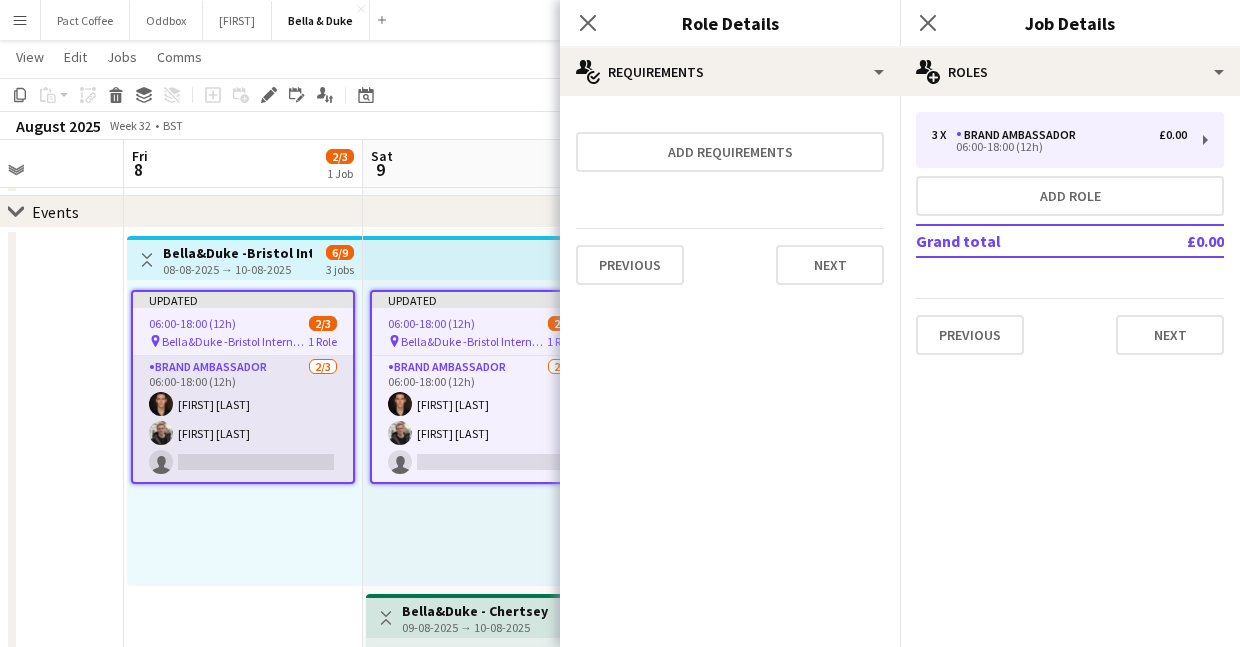 click on "Brand Ambassador   2/3   06:00-18:00 (12h)
[FIRST] [LAST] [FIRST] [LAST]
single-neutral-actions" at bounding box center (243, 419) 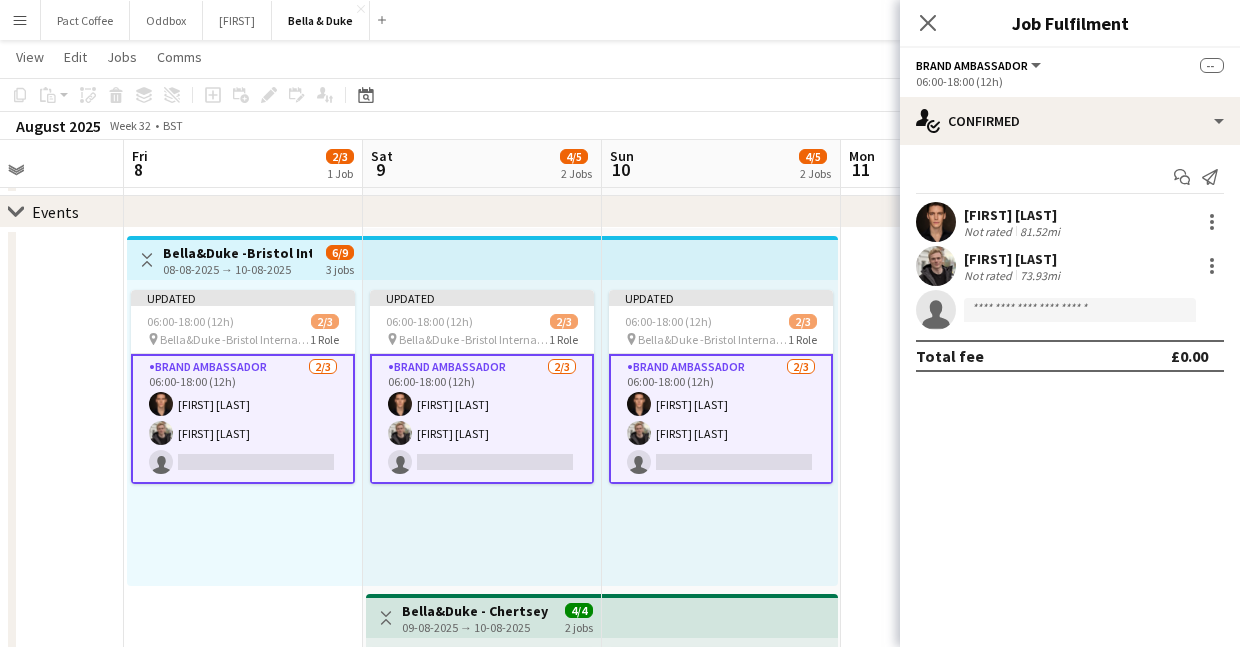 click on "[FIRST] [LAST]   Not rated   81.52mi   [FIRST] [LAST]   Not rated   73.93mi
single-neutral-actions
Total fee   £0.00" at bounding box center (1070, 287) 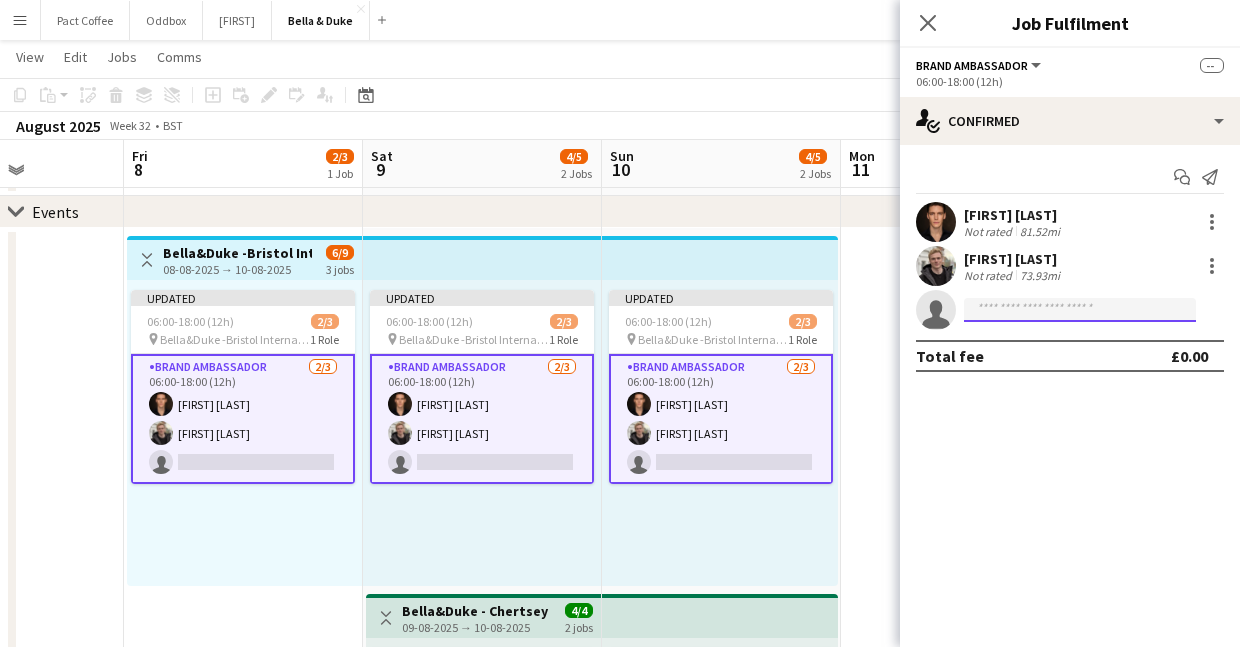 click 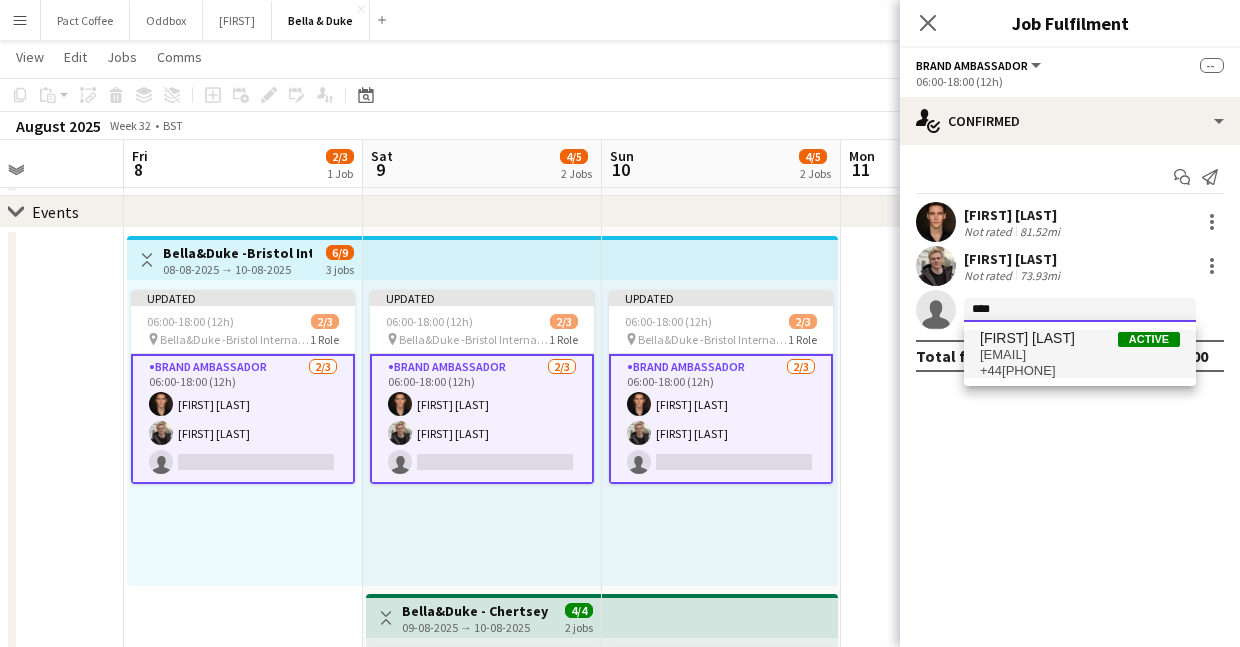 type on "****" 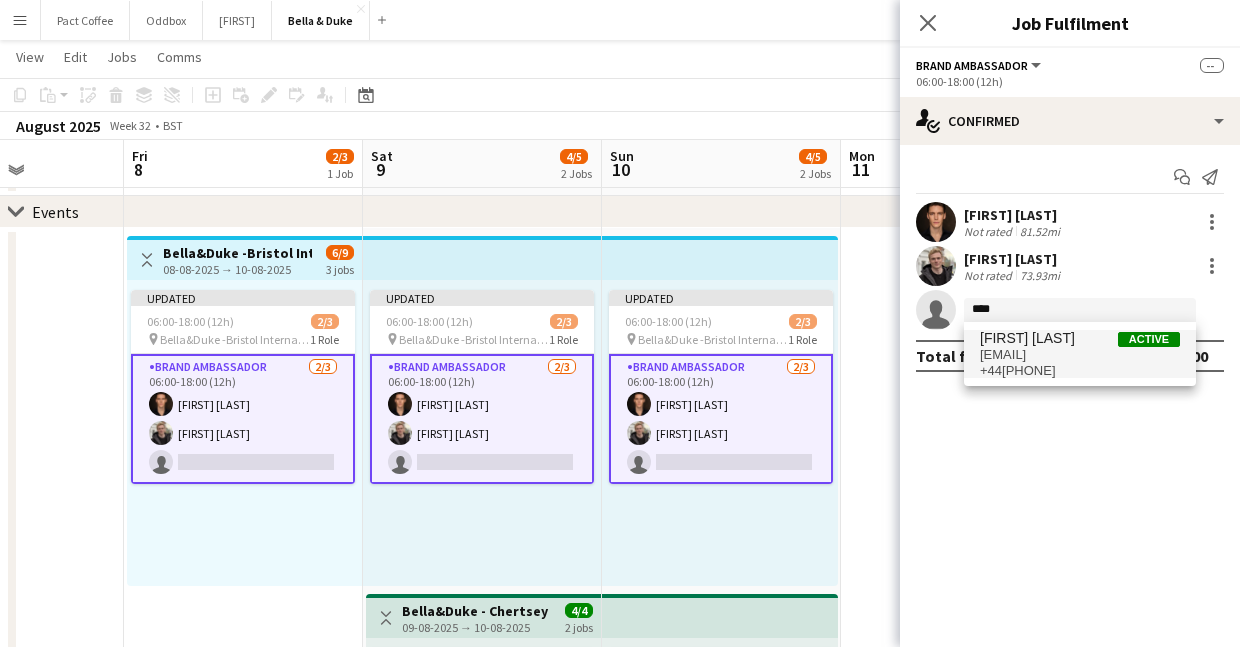 click on "[EMAIL]" at bounding box center (1080, 355) 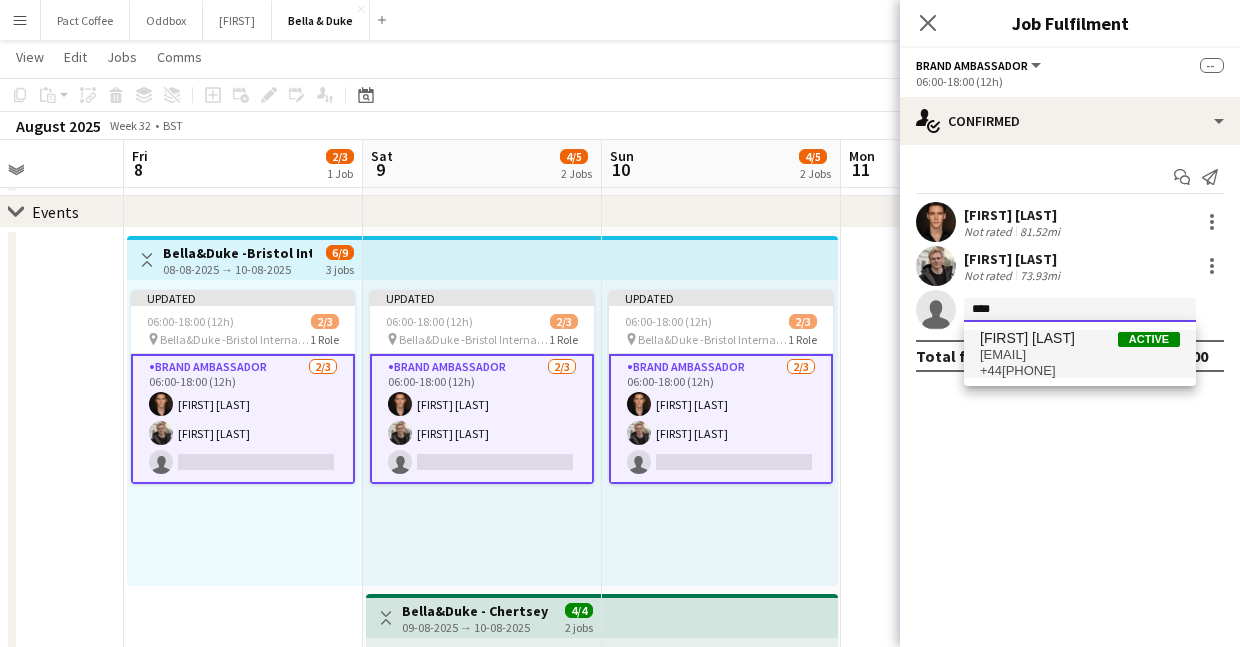 type 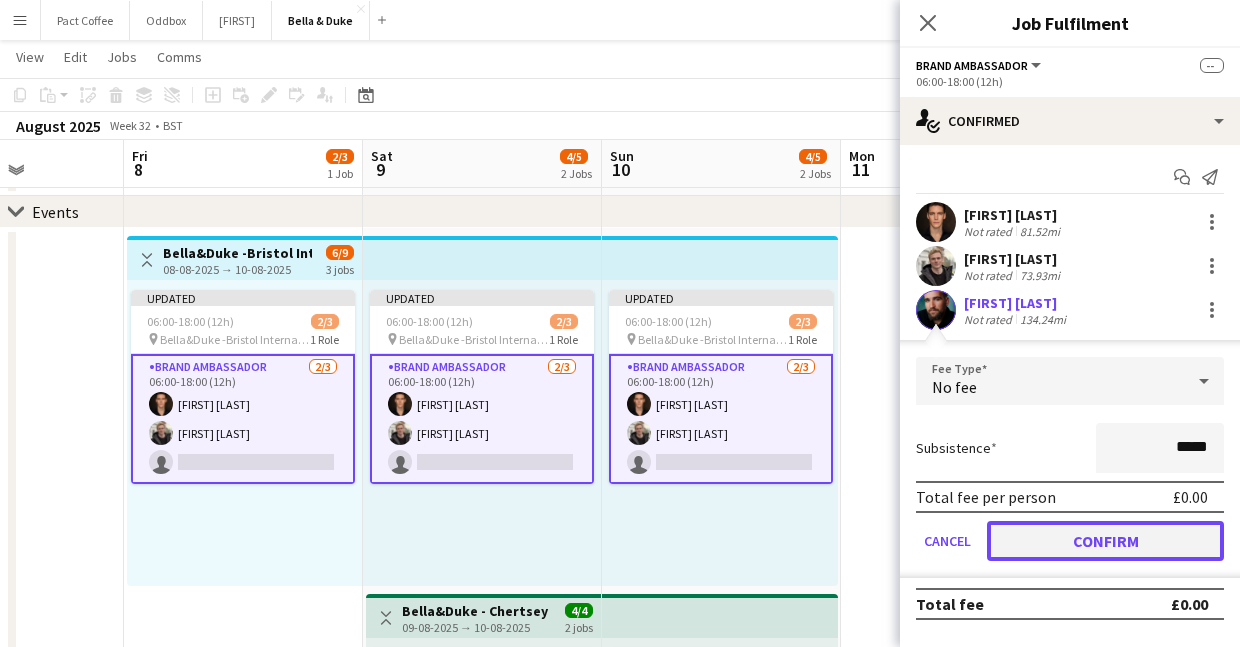 click on "Confirm" at bounding box center [1105, 541] 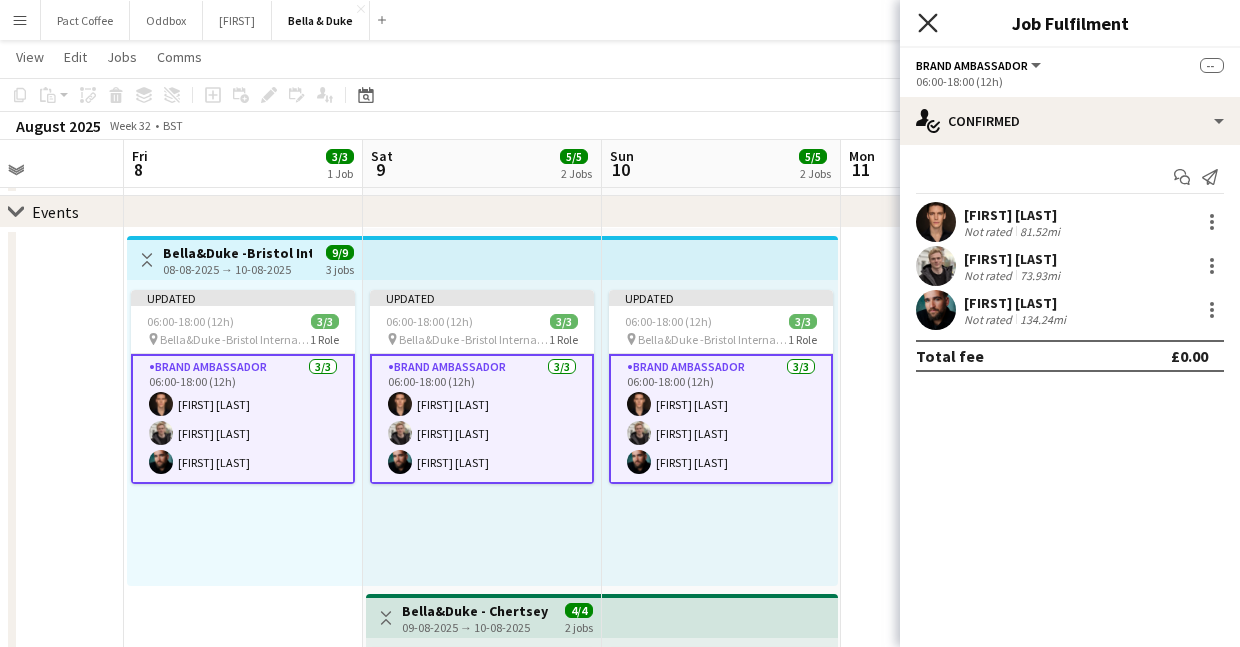 click 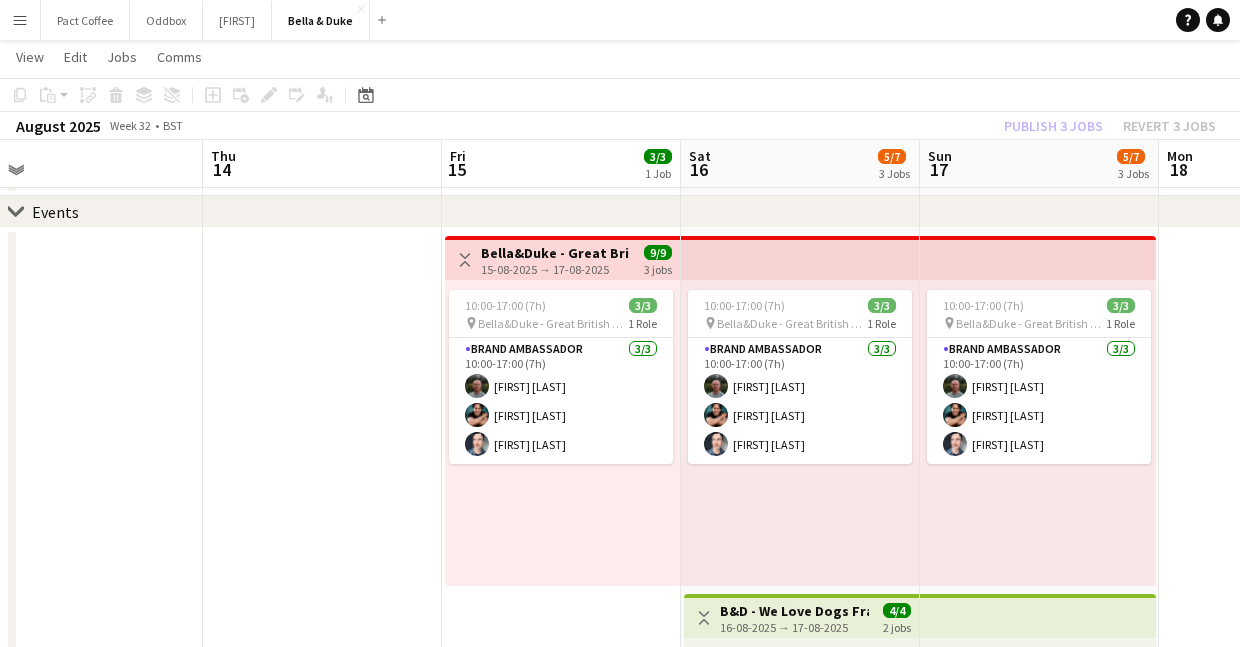 scroll, scrollTop: 0, scrollLeft: 577, axis: horizontal 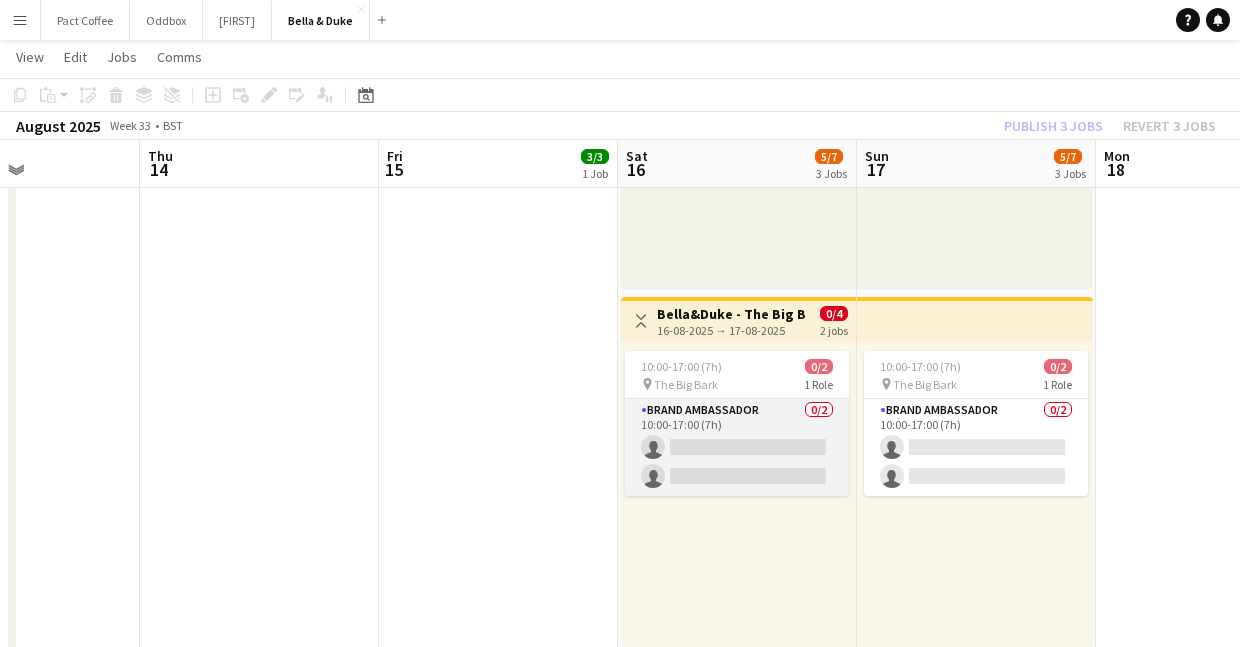 click on "Brand Ambassador   0/2   10:00-17:00 (7h)
single-neutral-actions
single-neutral-actions" at bounding box center [737, 447] 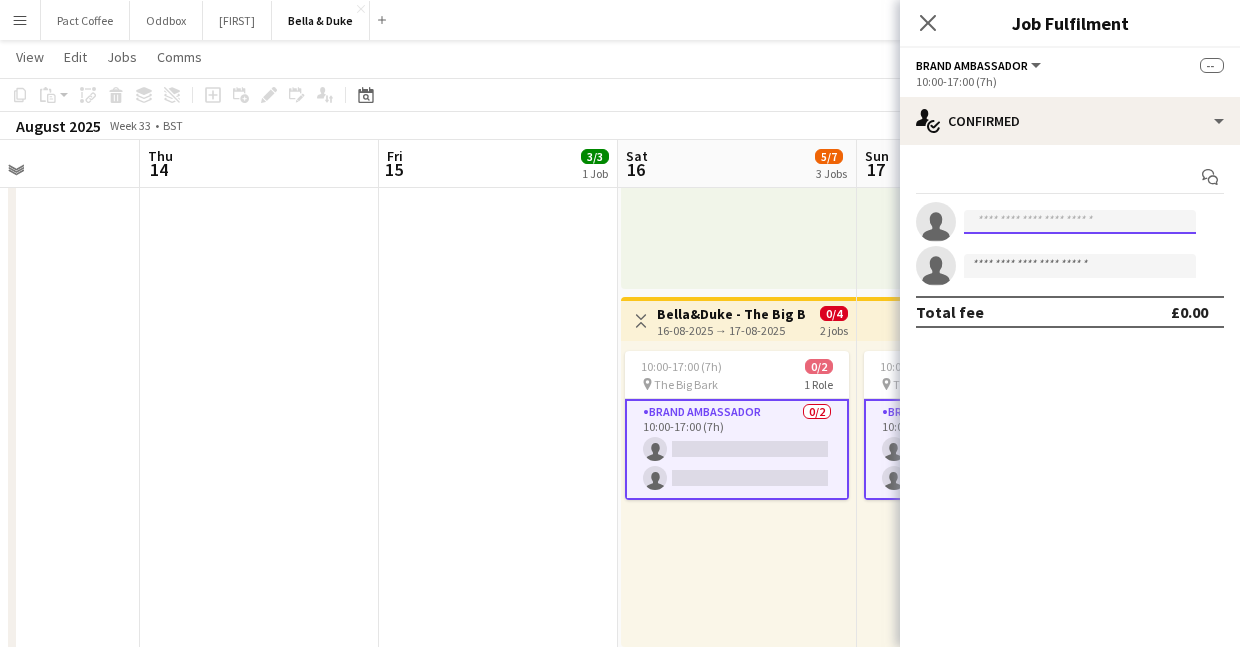 click at bounding box center [1080, 222] 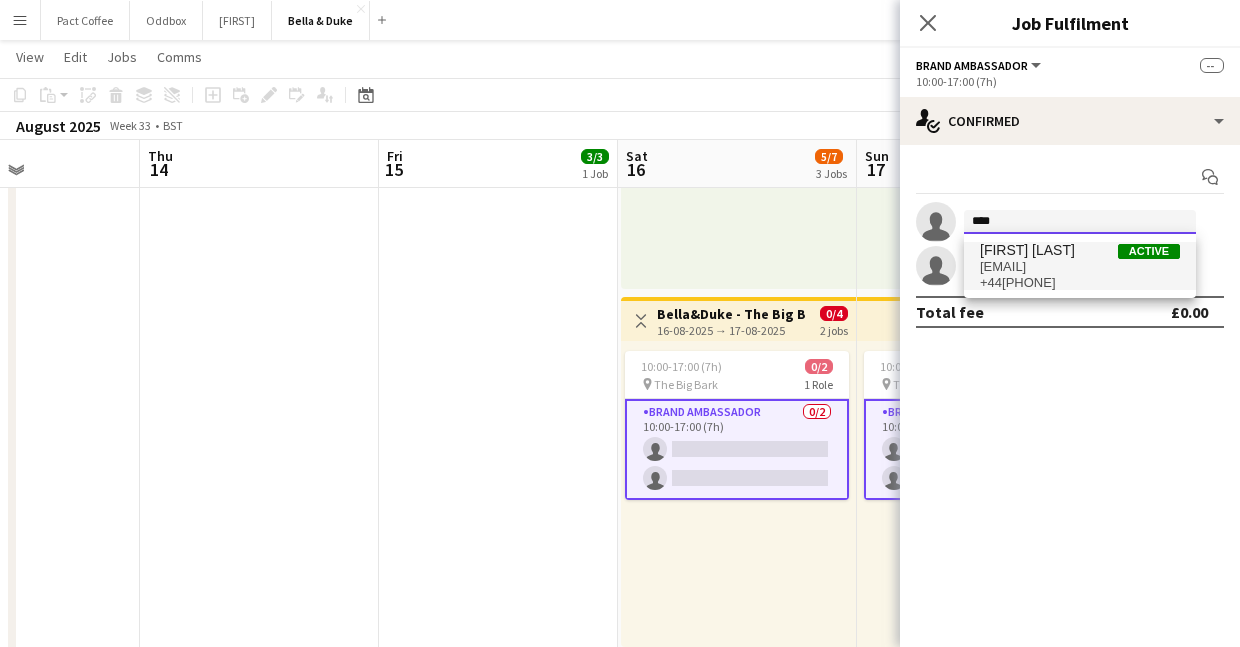 type on "****" 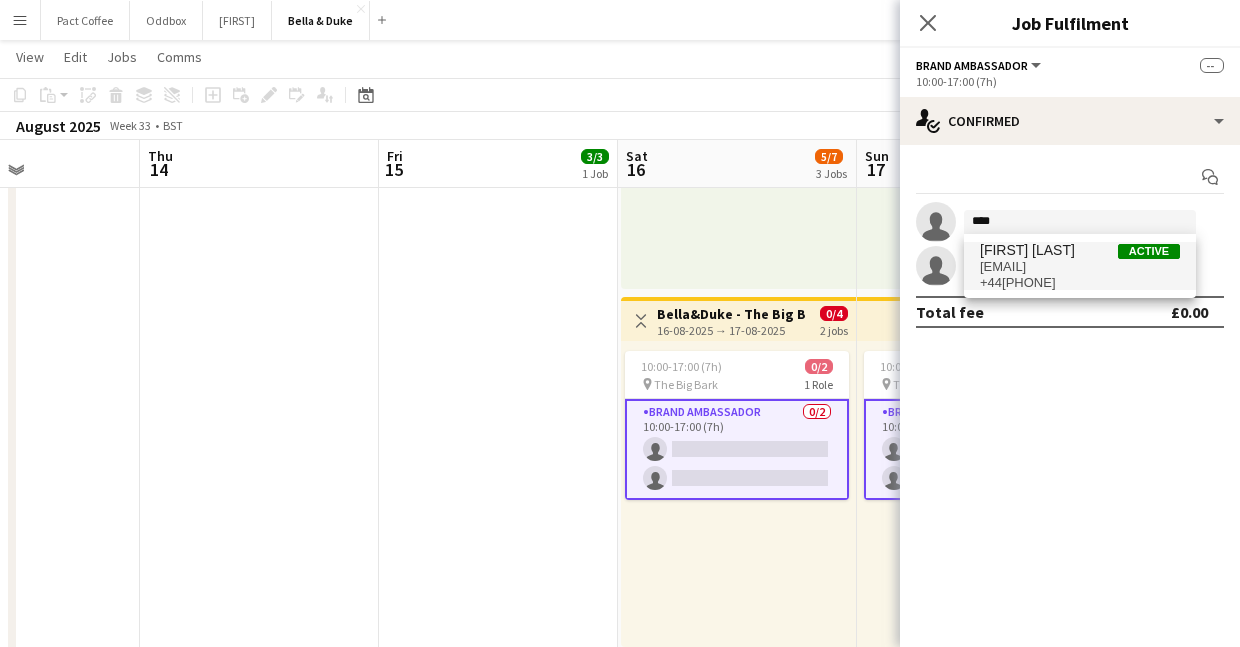 click on "[EMAIL]" at bounding box center [1080, 267] 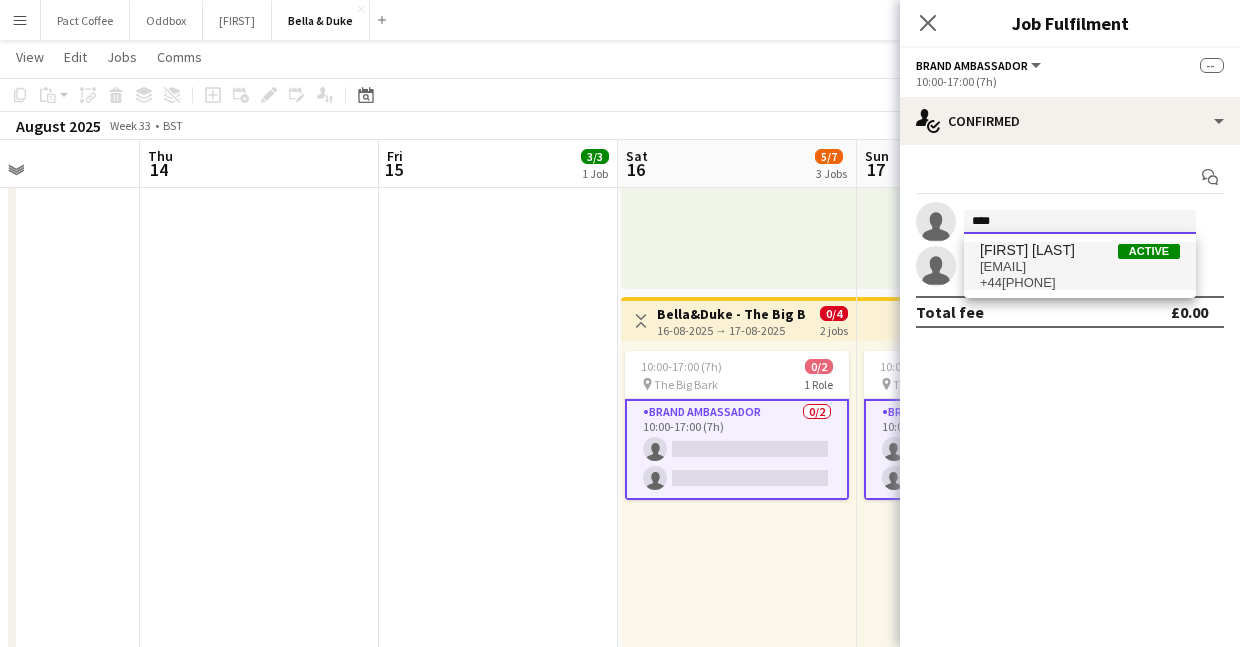 type 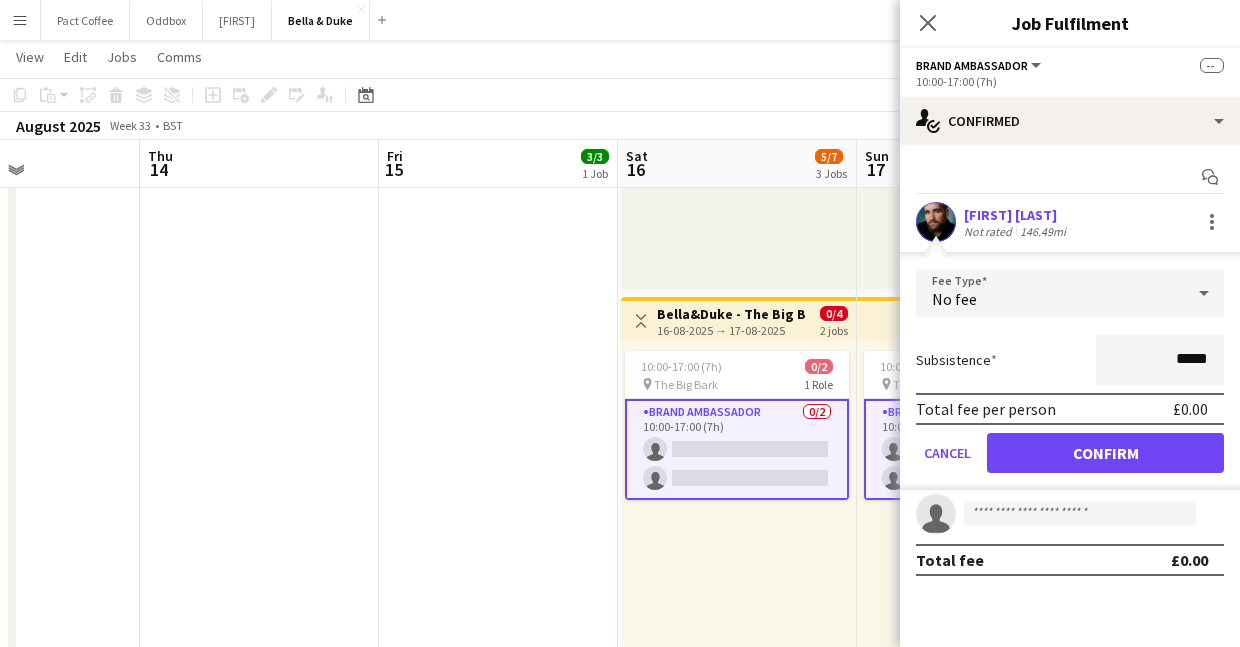 click on "Fee Type  No fee  Subsistence  *****  Total fee per person   £0.00   Cancel   Confirm" at bounding box center (1070, 379) 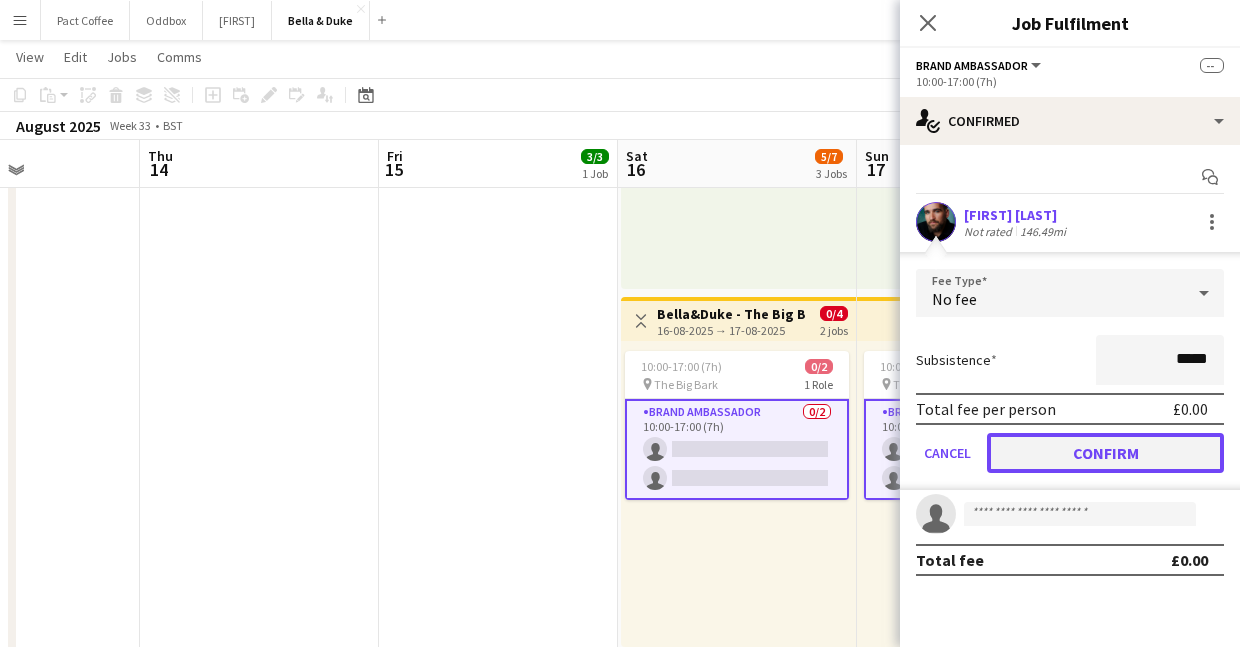 click on "Confirm" at bounding box center [1105, 453] 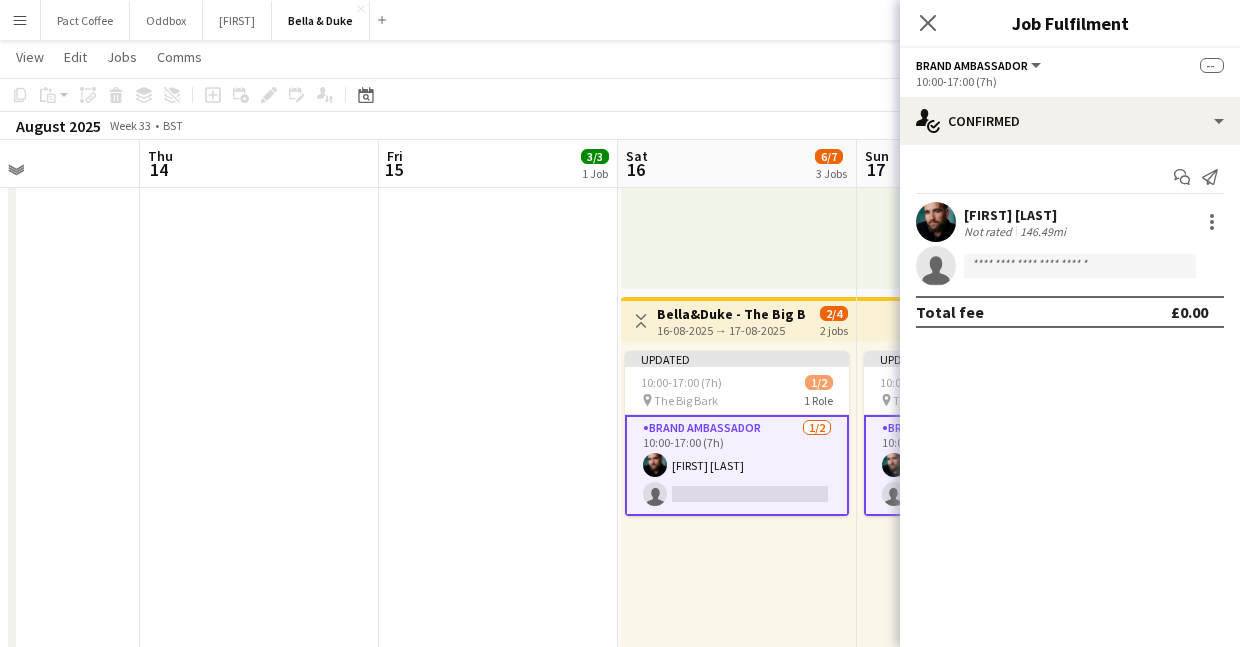 click on "Toggle View
Bella&Duke - Great British Motorshow  15-08-2025 → 17-08-2025   9/9   3 jobs      10:00-17:00 (7h)    3/3
pin
Bella&Duke - Great British Motorshow   1 Role   Brand Ambassador   3/3   10:00-17:00 (7h)
[FIRST] [LAST] [FIRST] [LAST] [FIRST] [LAST]" at bounding box center (498, 254) 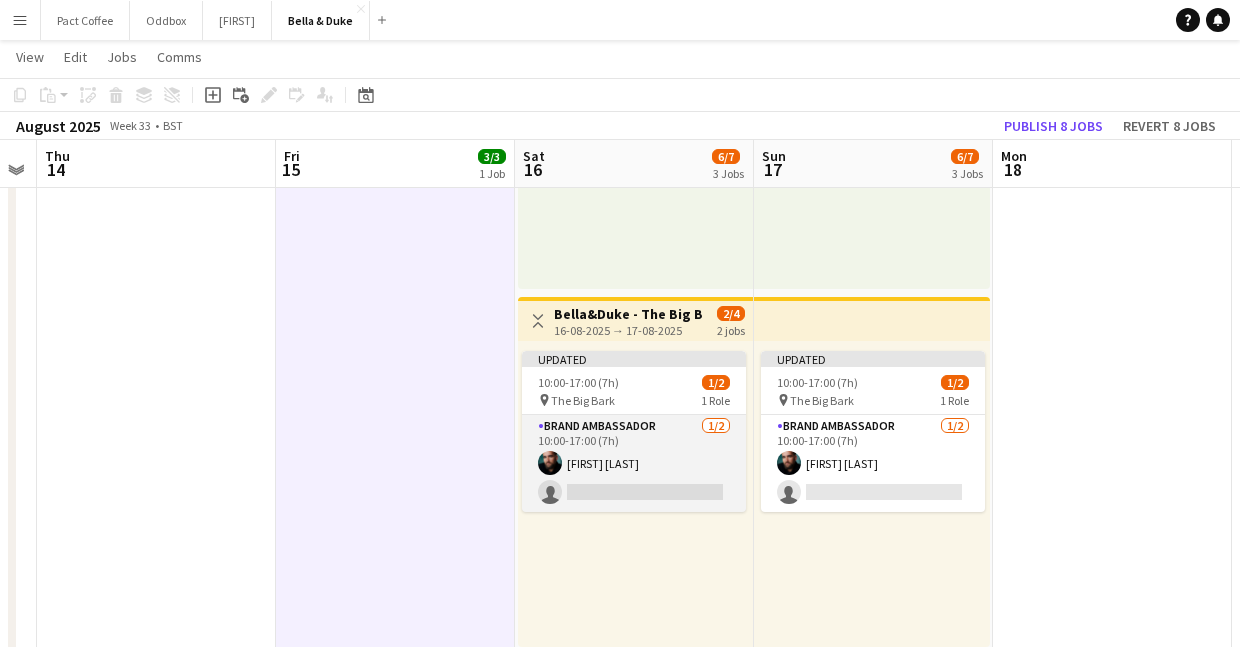 scroll, scrollTop: 0, scrollLeft: 549, axis: horizontal 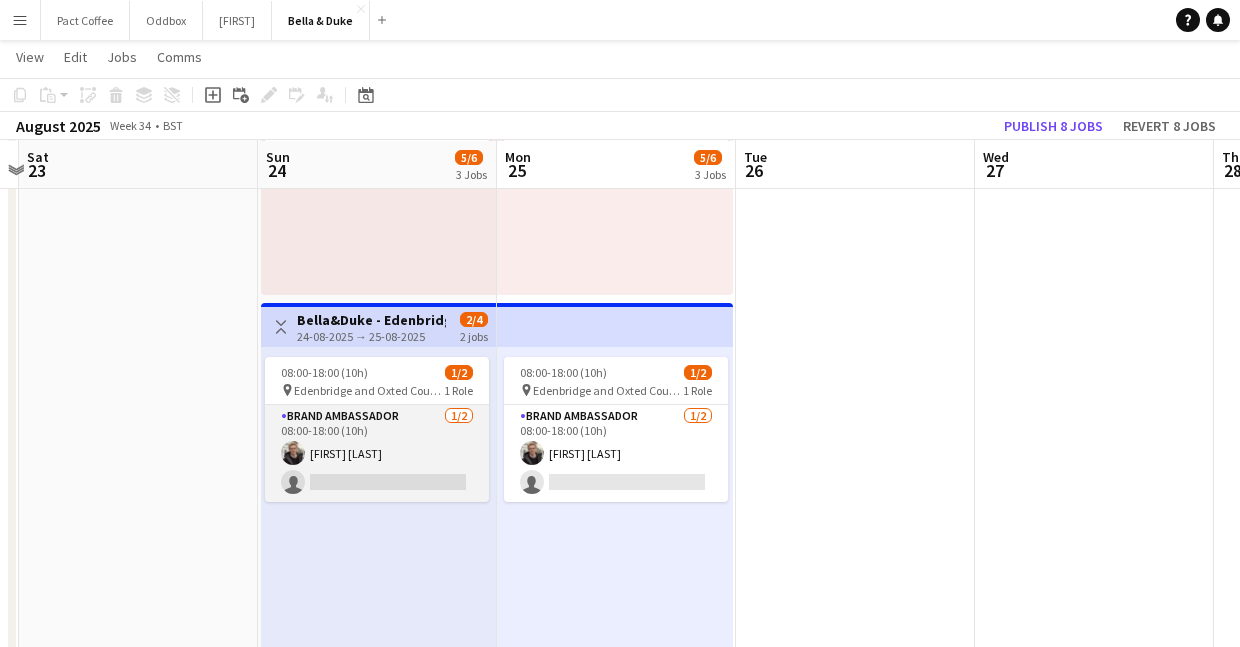 click on "Brand Ambassador   1/2   08:00-18:00 (10h)
[FIRST] [LAST]
single-neutral-actions" at bounding box center (377, 453) 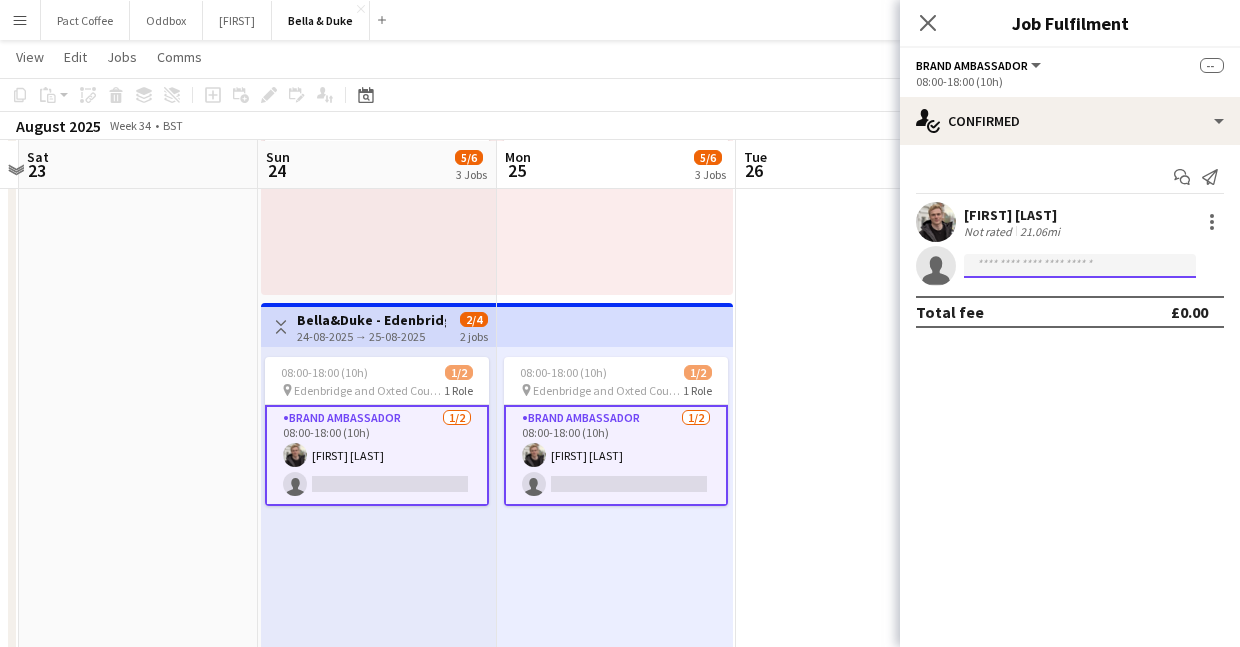 click 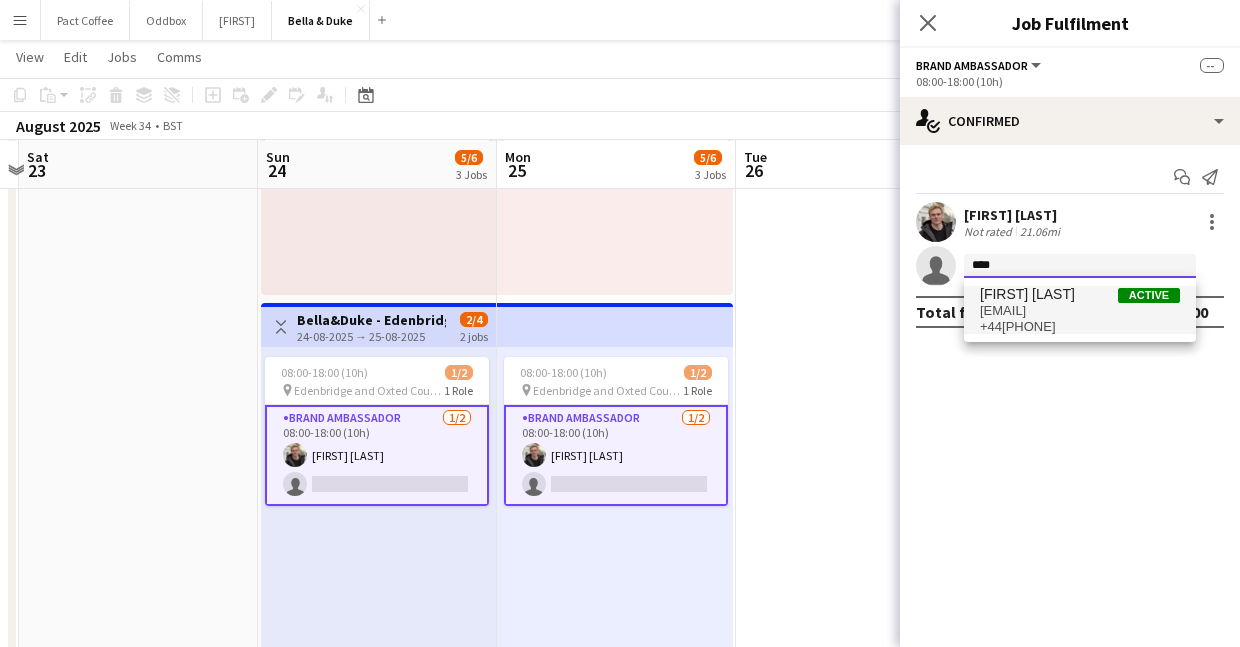 type on "****" 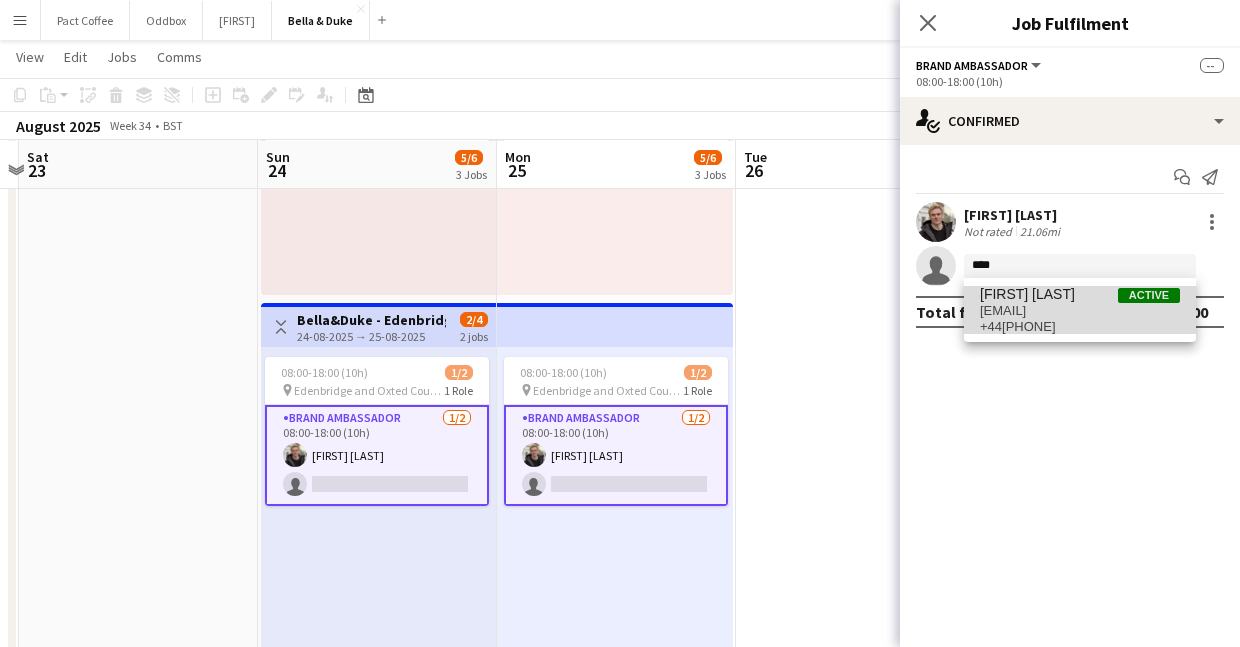 click on "[EMAIL]" at bounding box center (1080, 311) 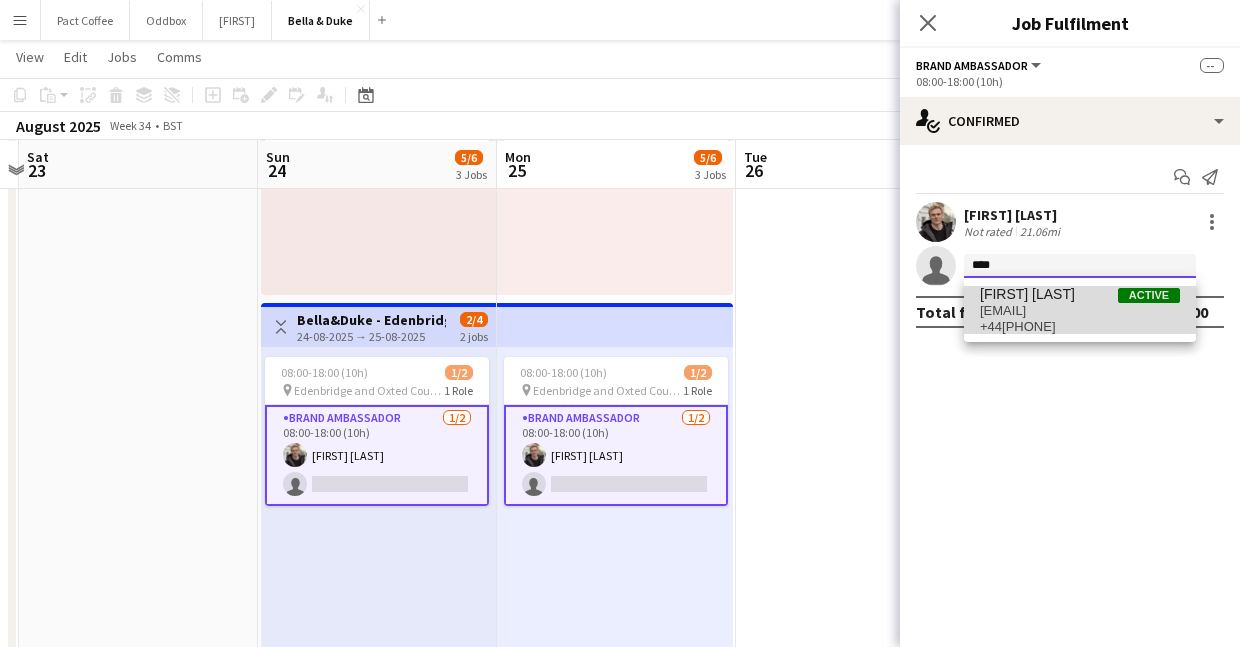 type 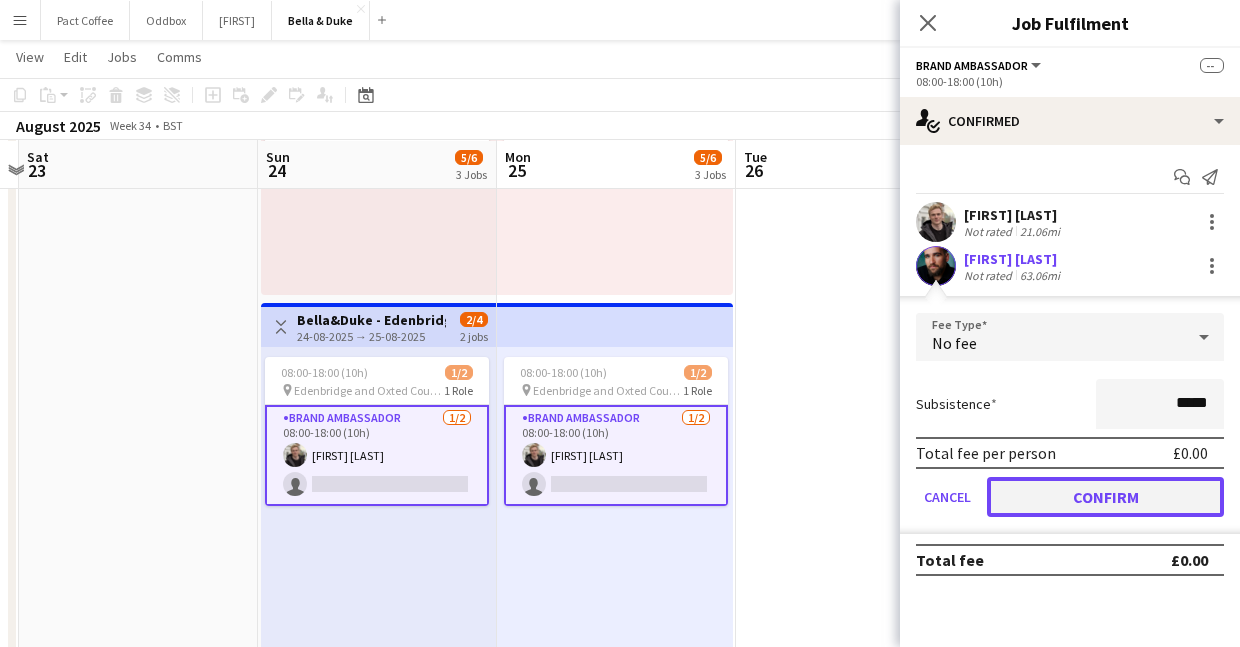 click on "Confirm" at bounding box center [1105, 497] 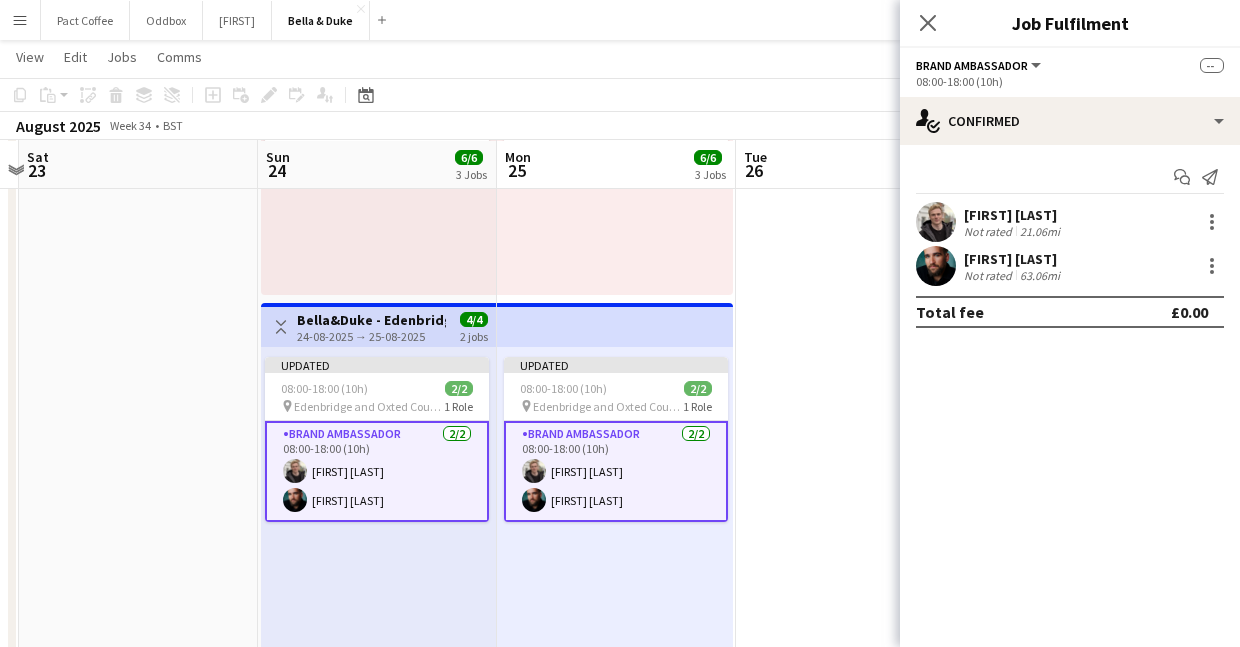 click at bounding box center [855, 618] 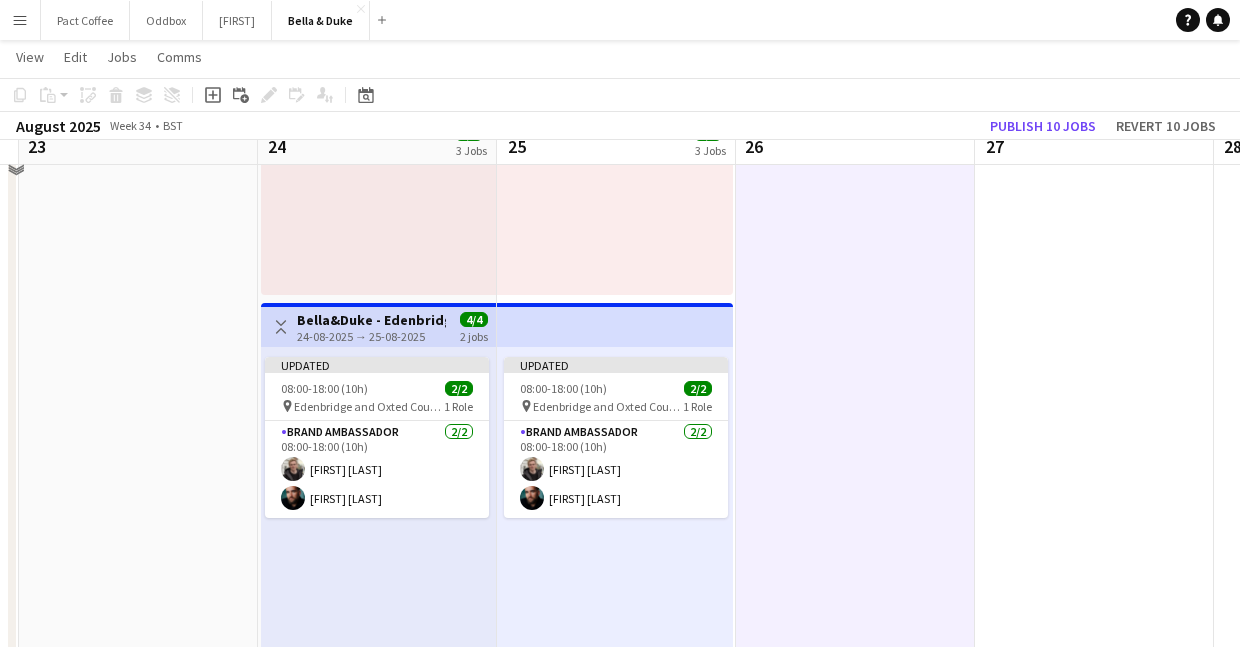 scroll, scrollTop: 352, scrollLeft: 0, axis: vertical 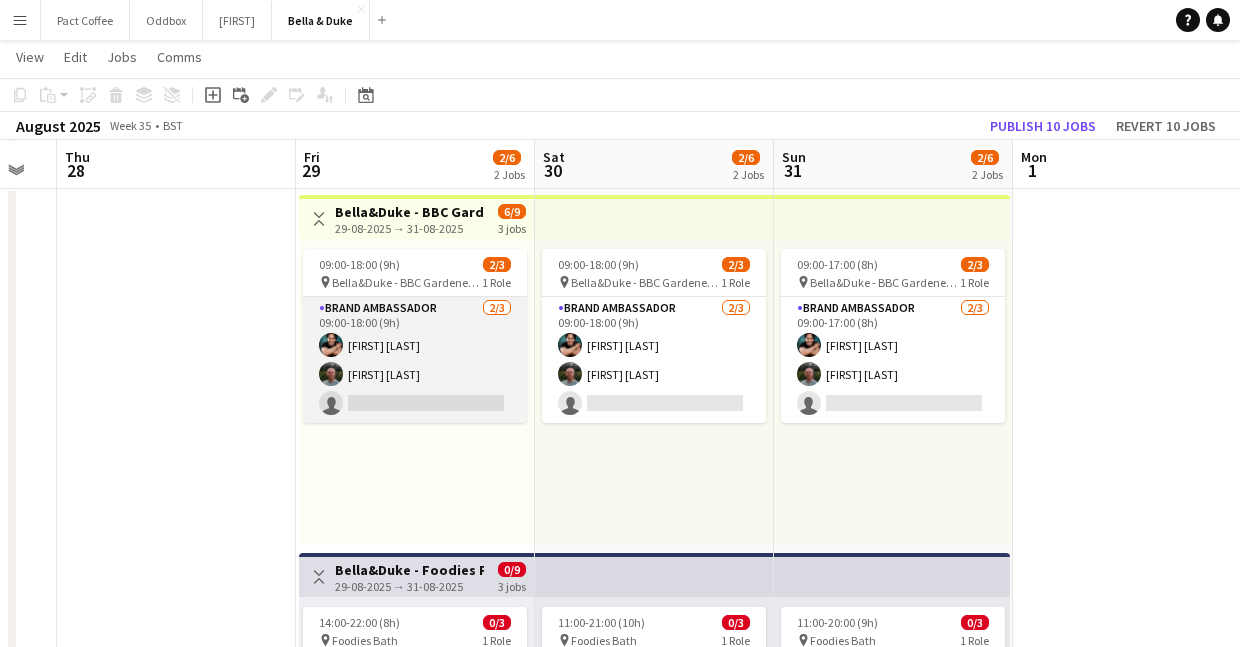 click on "Brand Ambassador   2/3   09:00-18:00 (9h)
[FIRST] [LAST] [FIRST] [LAST]
single-neutral-actions" at bounding box center (415, 360) 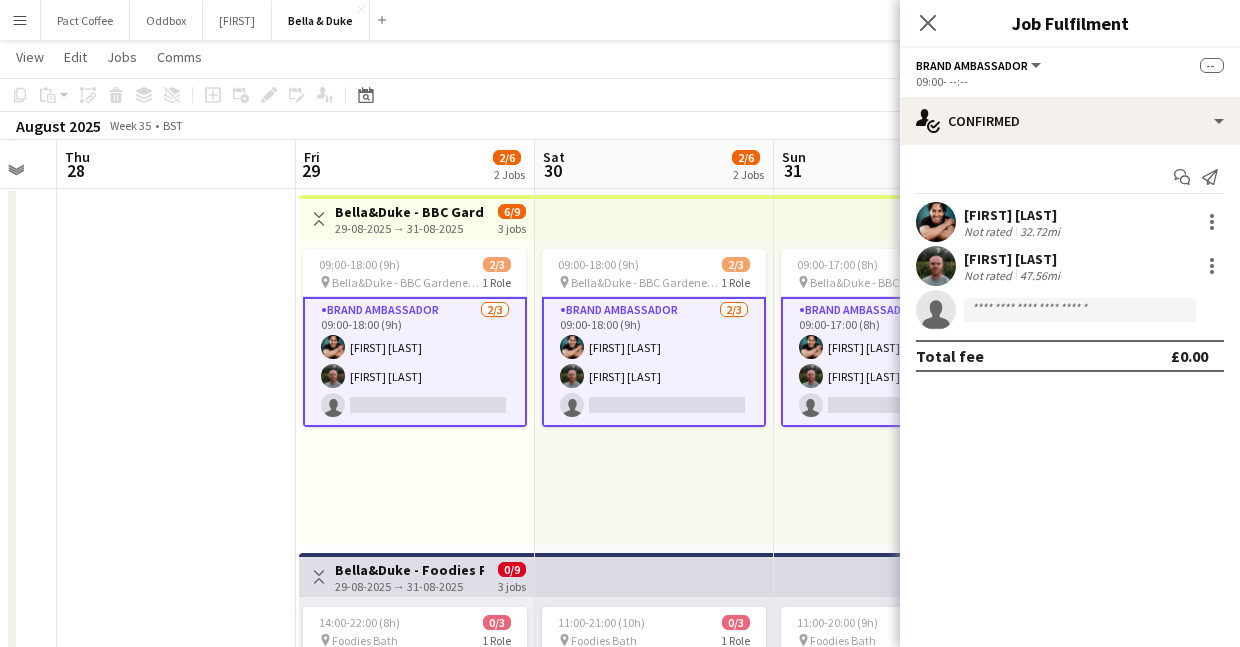 click on "single-neutral-actions" 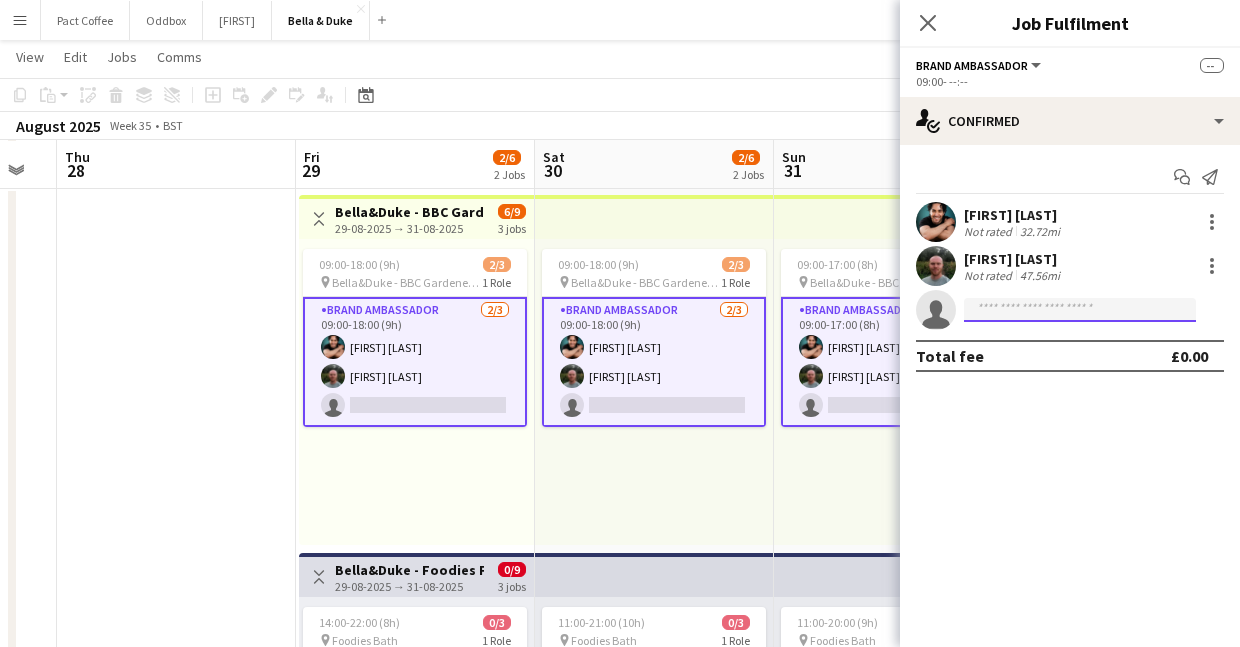 click 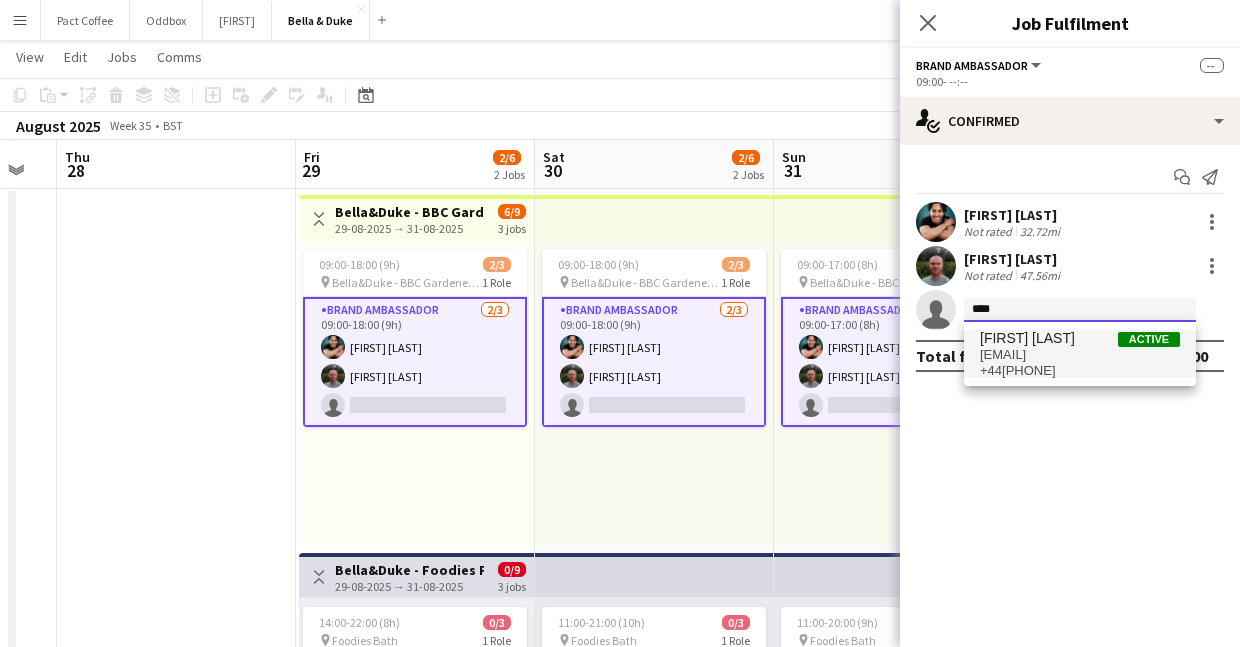 type on "****" 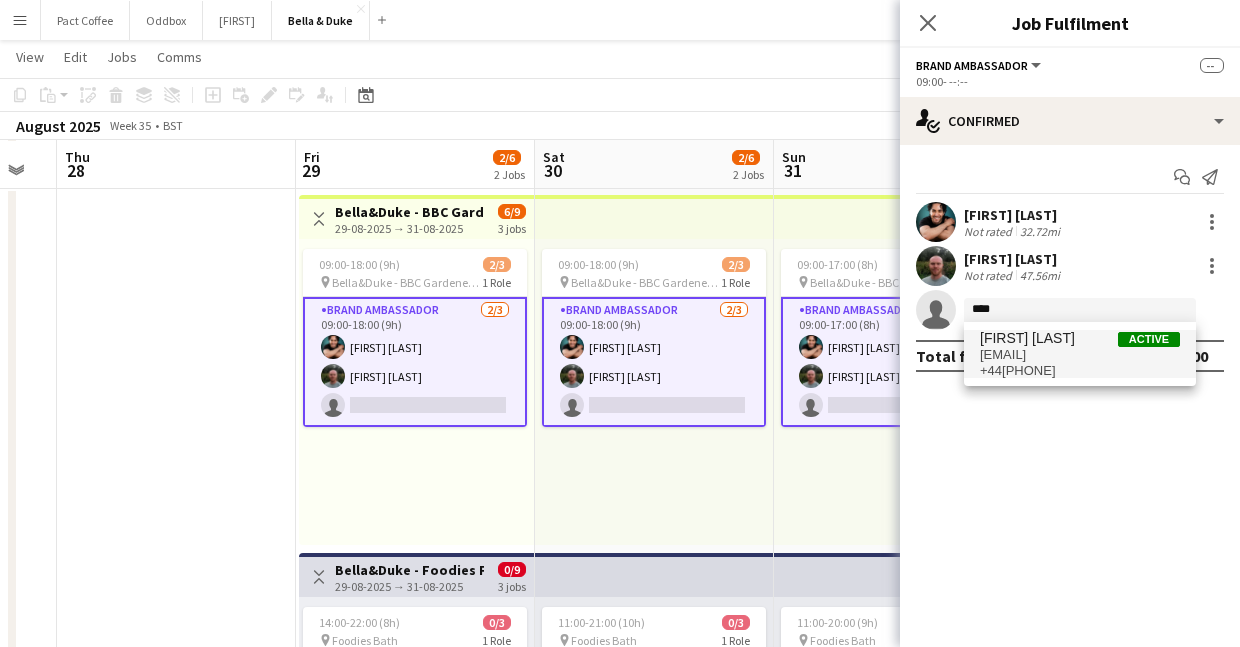 click on "[EMAIL]" at bounding box center (1080, 355) 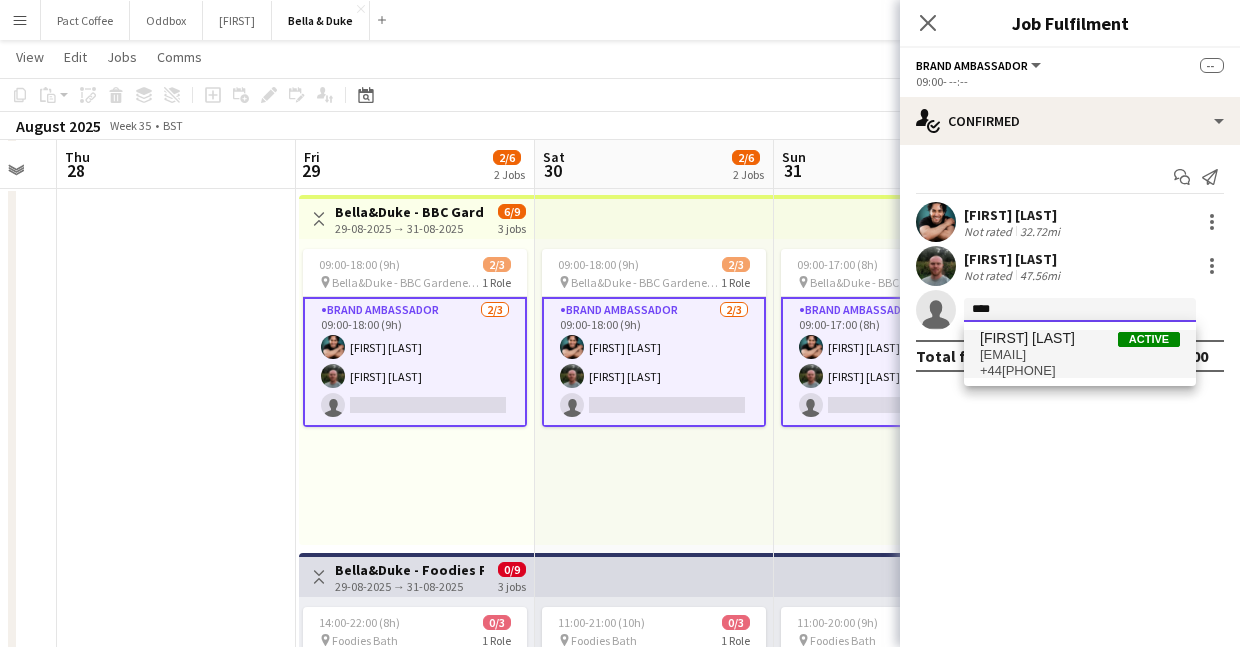 type 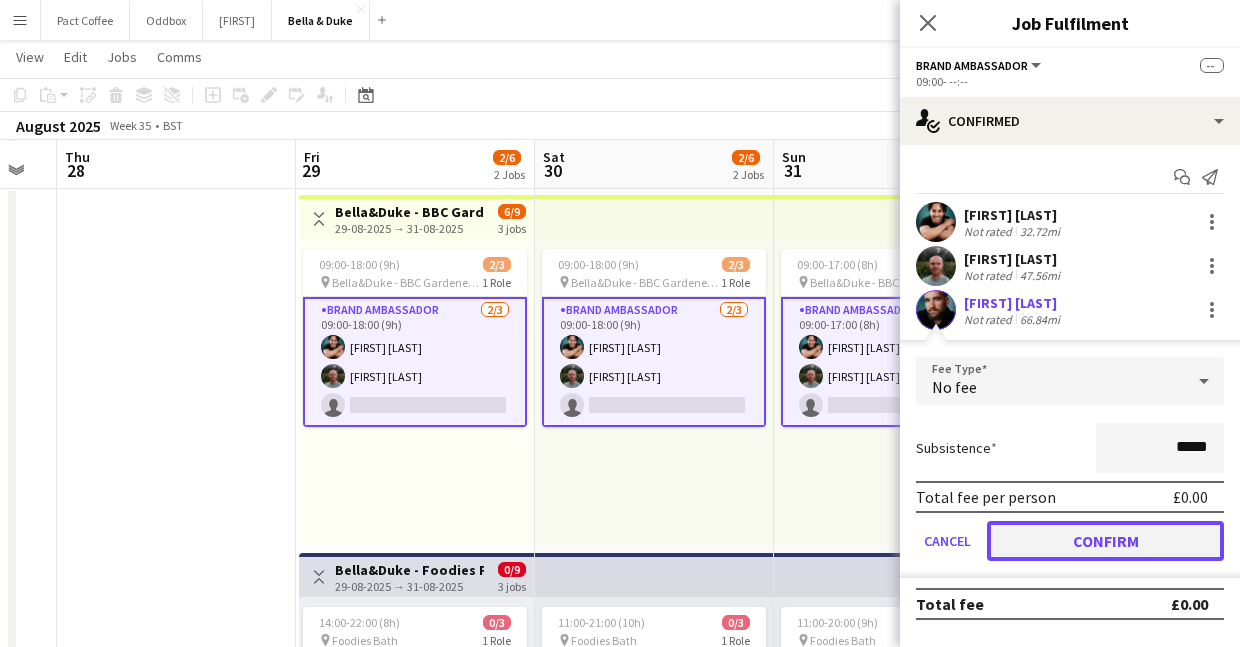 click on "Confirm" at bounding box center [1105, 541] 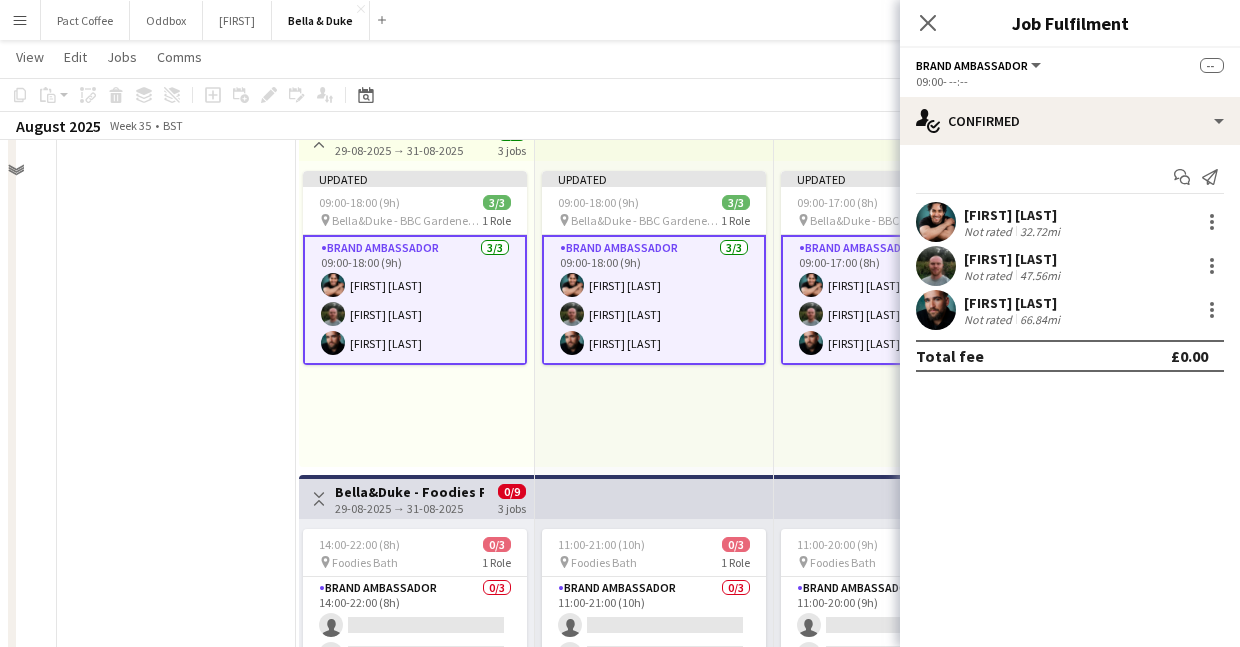 scroll, scrollTop: 216, scrollLeft: 0, axis: vertical 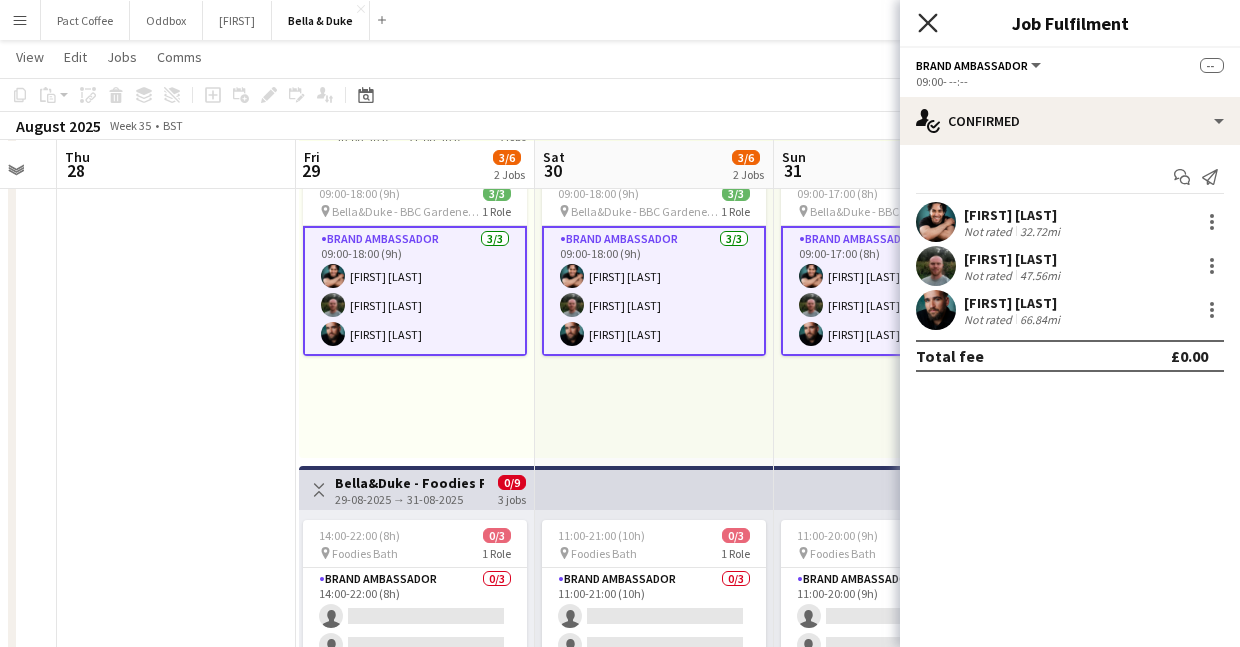 click on "Close pop-in" 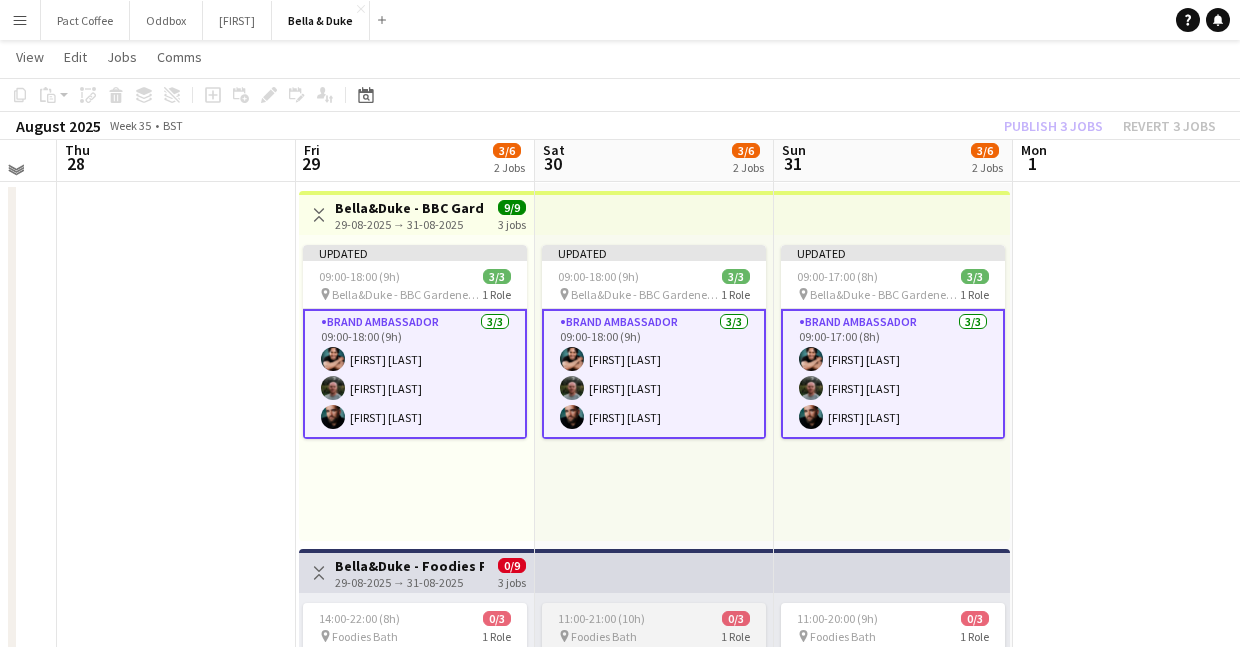 scroll, scrollTop: 61, scrollLeft: 0, axis: vertical 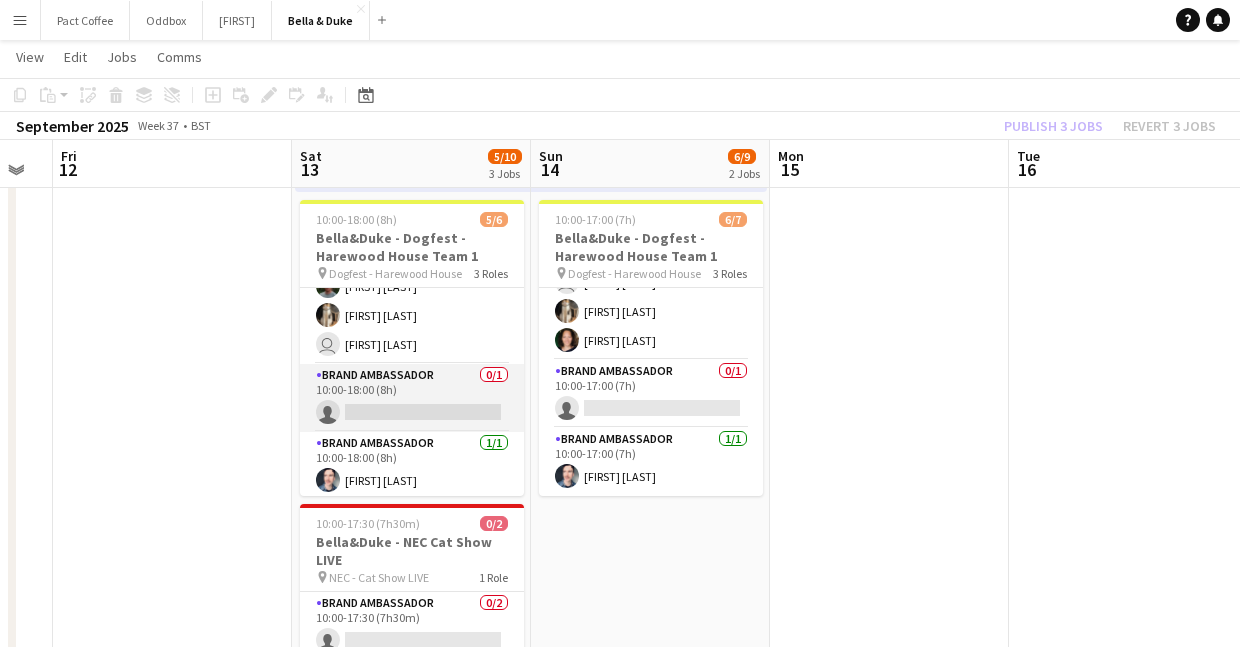 click on "Brand Ambassador   0/1   10:00-18:00 (8h)
single-neutral-actions" at bounding box center [412, 398] 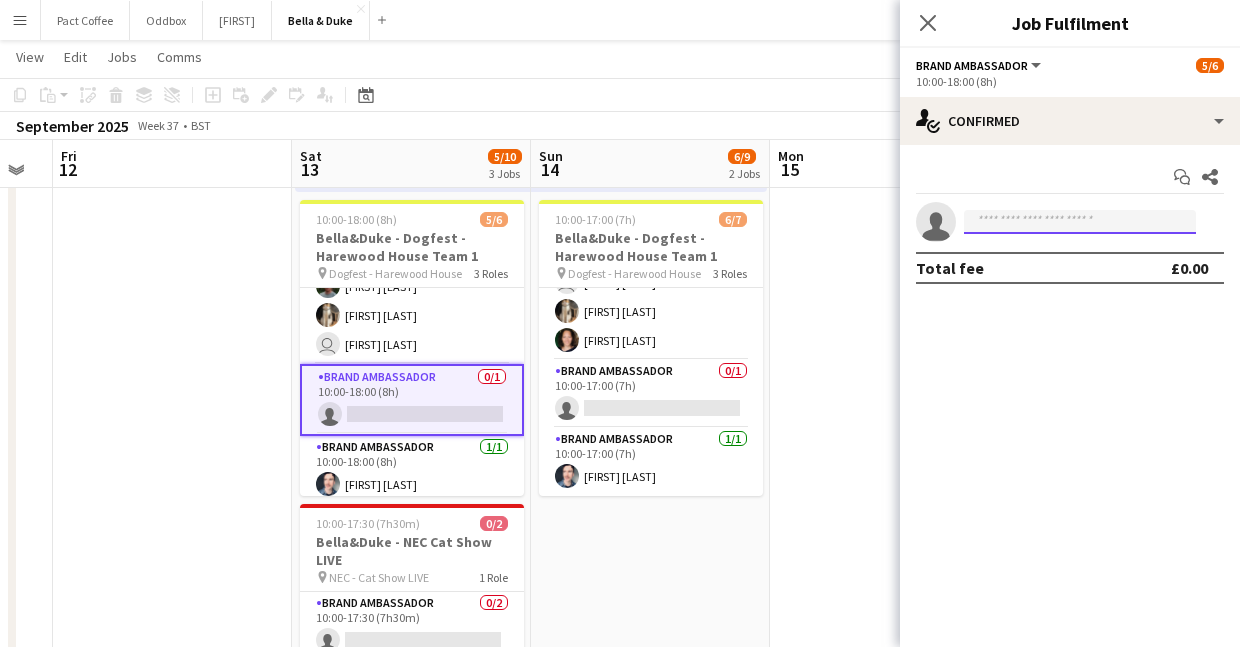 click at bounding box center (1080, 222) 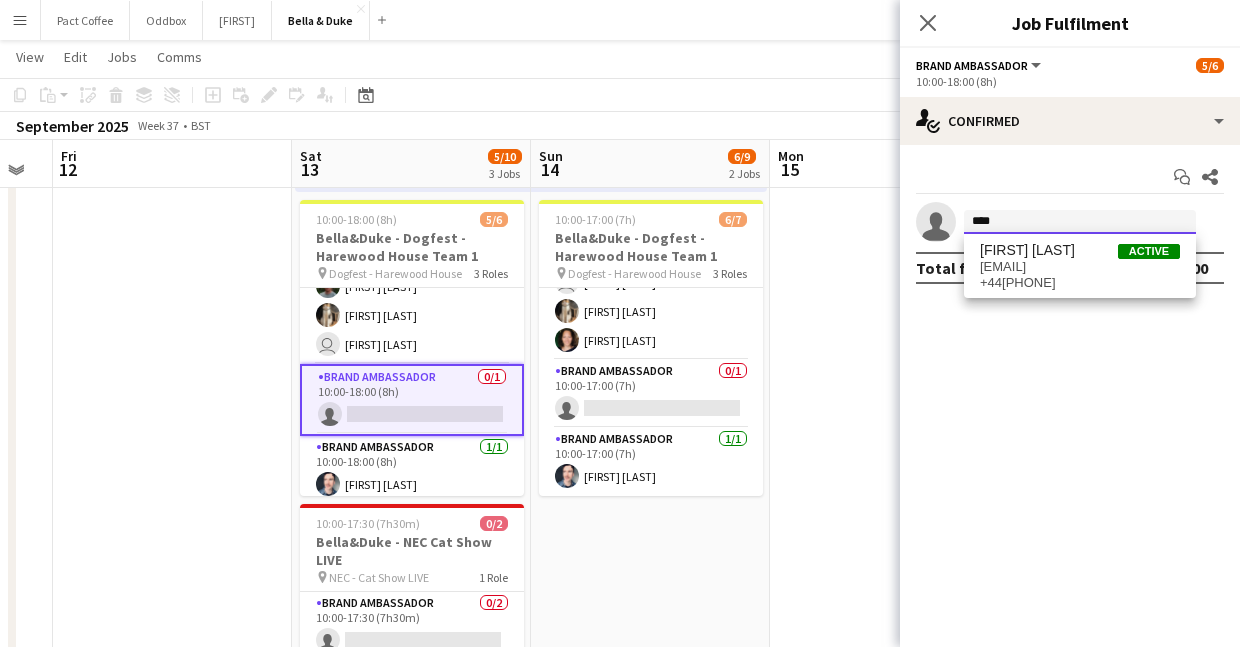 type on "****" 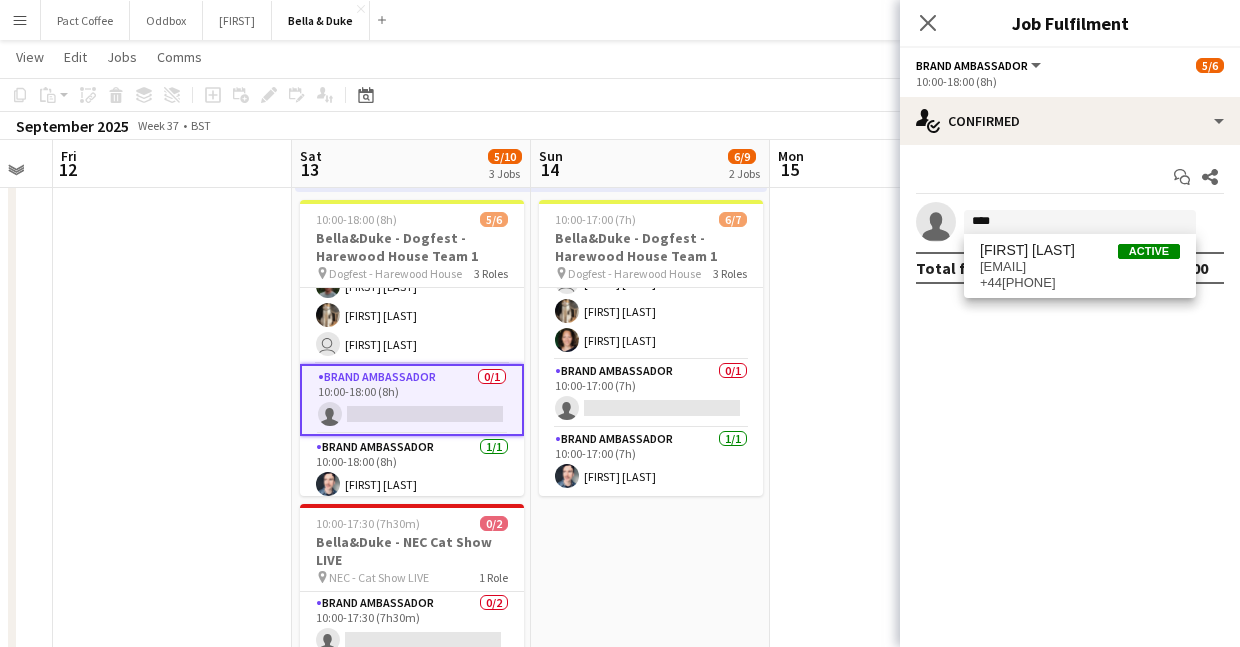 click on "[EMAIL]" at bounding box center (1080, 267) 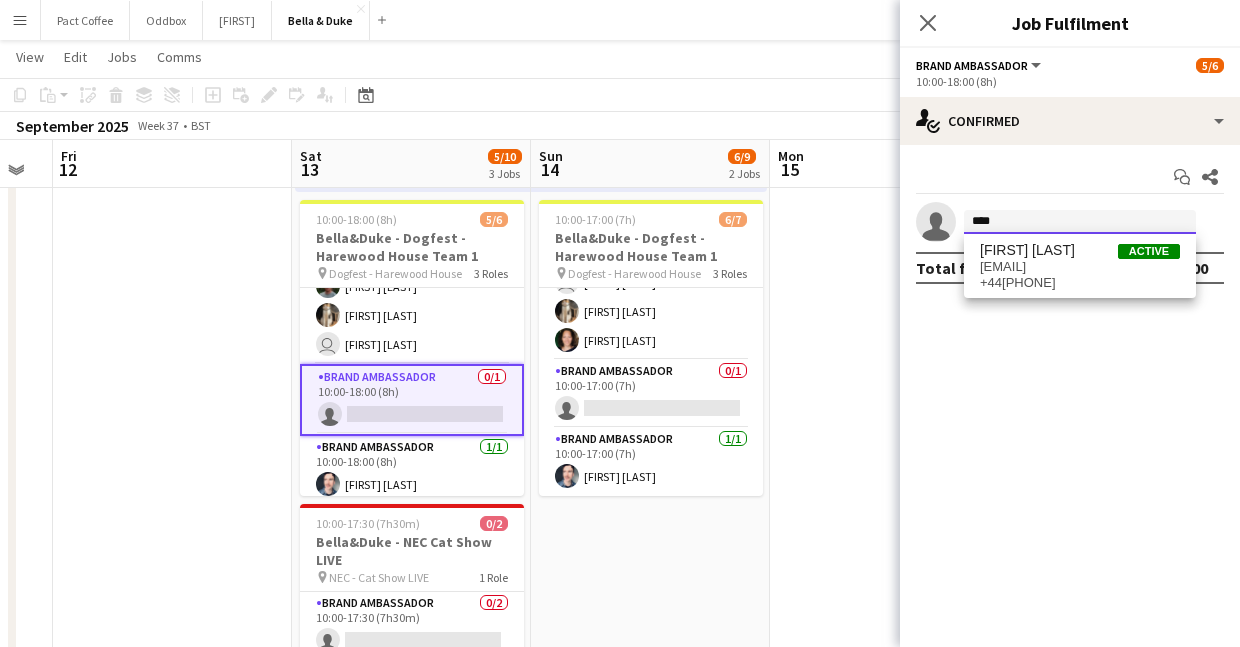 type 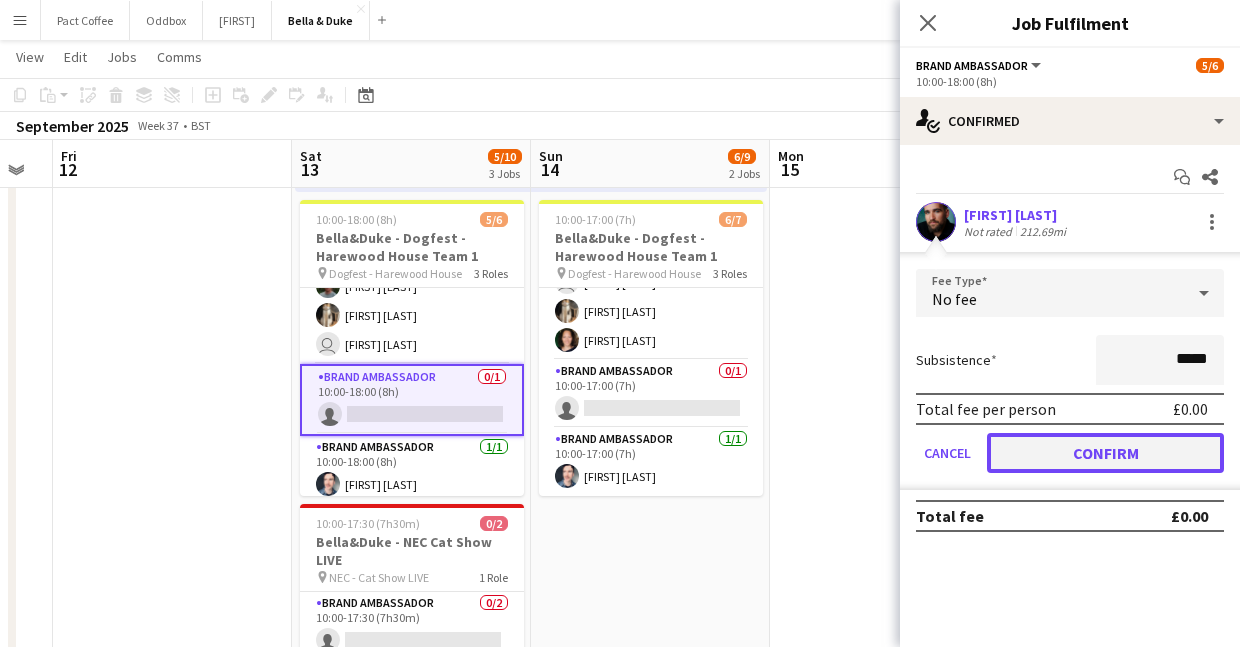 click on "Confirm" at bounding box center [1105, 453] 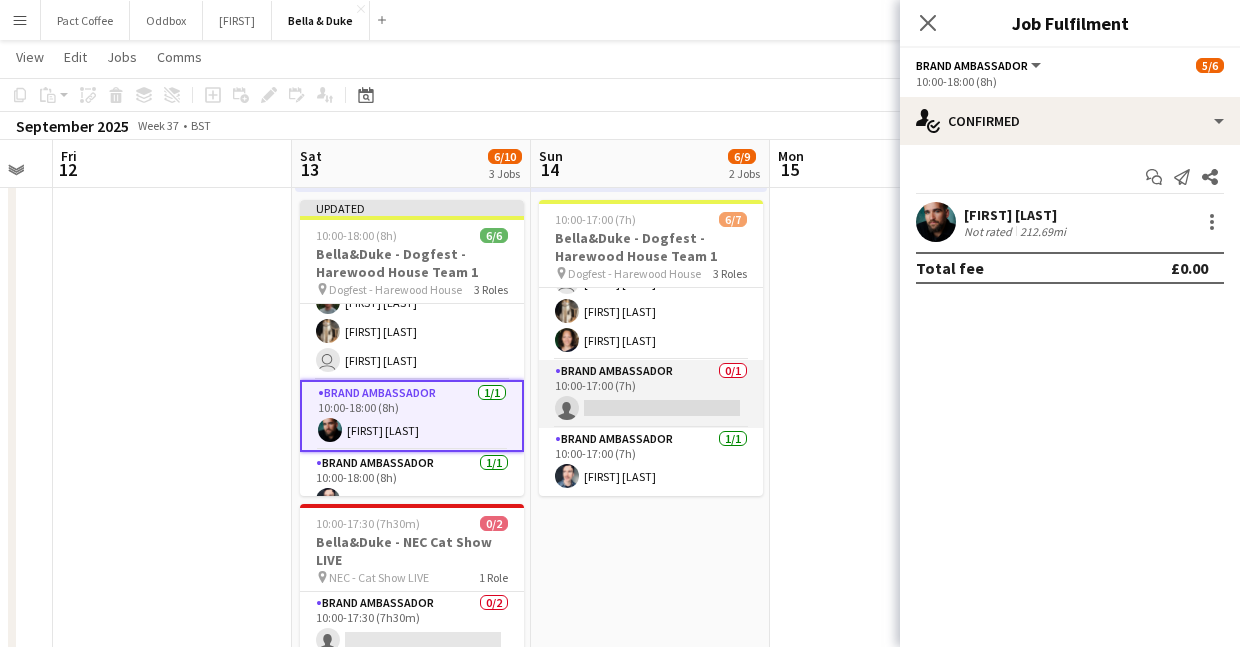 click on "Brand Ambassador   0/1   10:00-17:00 (7h)
single-neutral-actions" at bounding box center (651, 394) 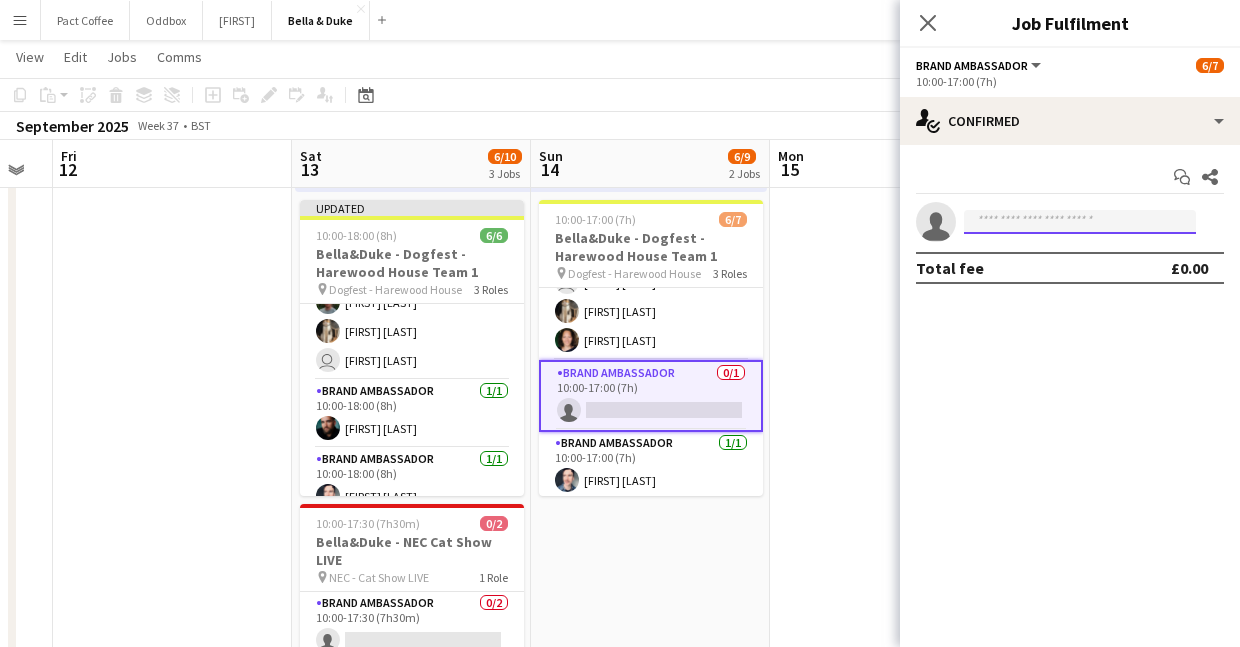 click at bounding box center [1080, 222] 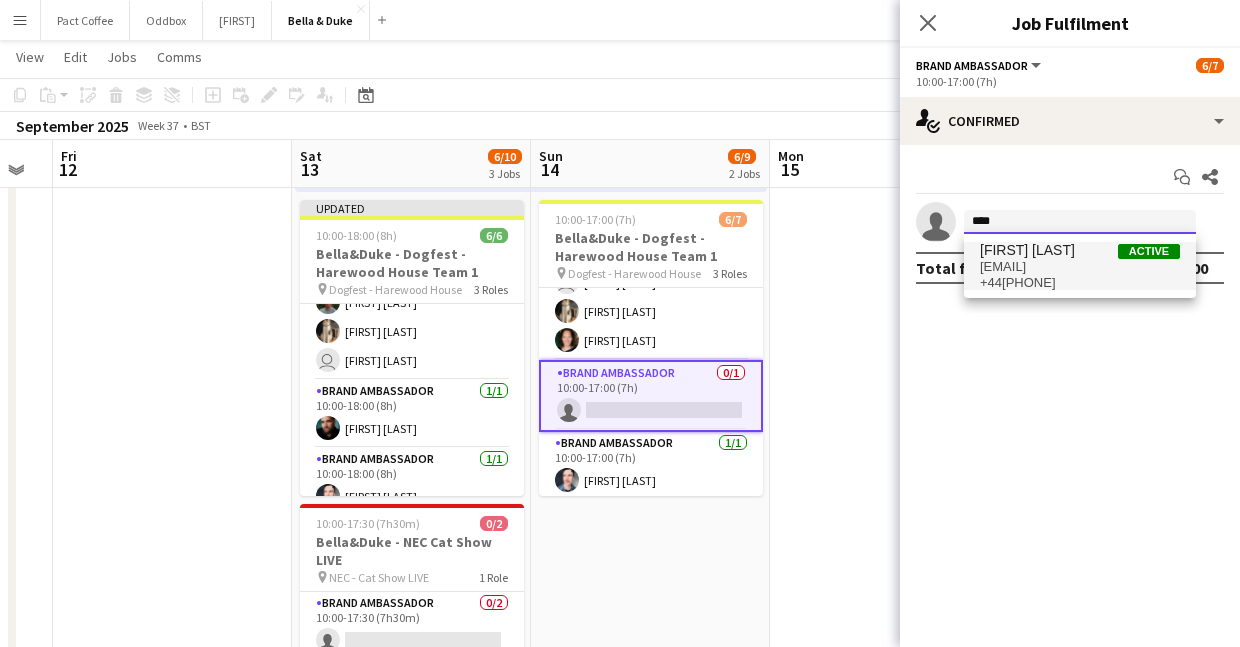 type on "****" 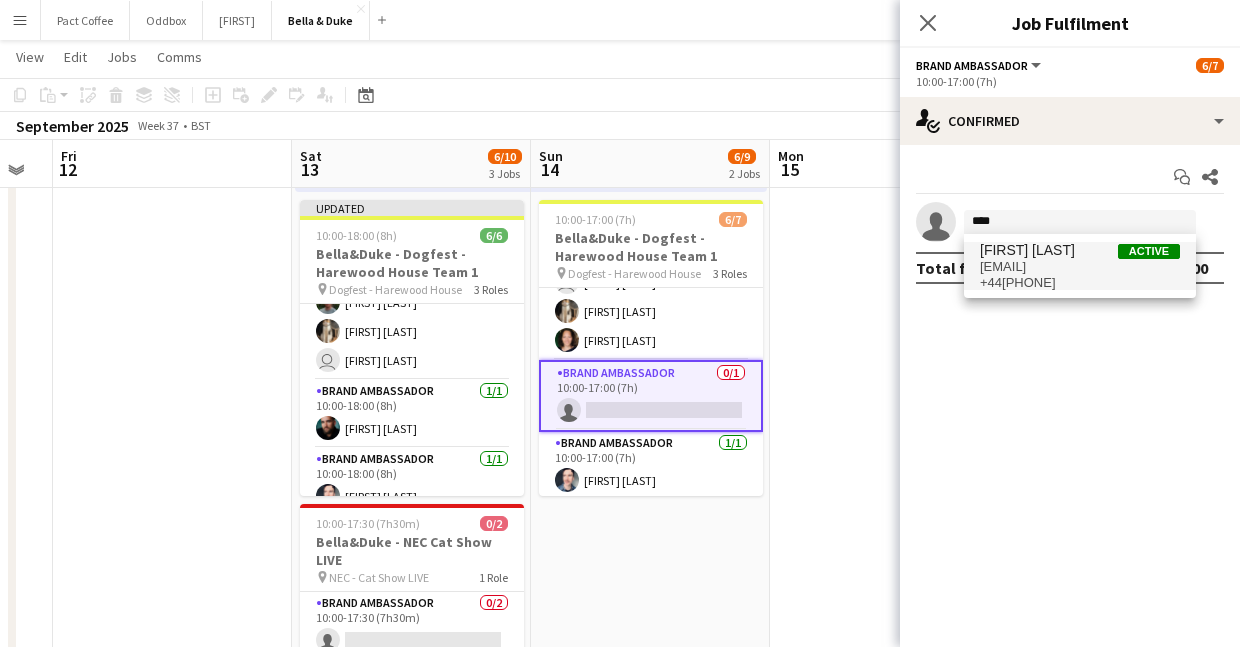 click on "[EMAIL]" at bounding box center [1080, 267] 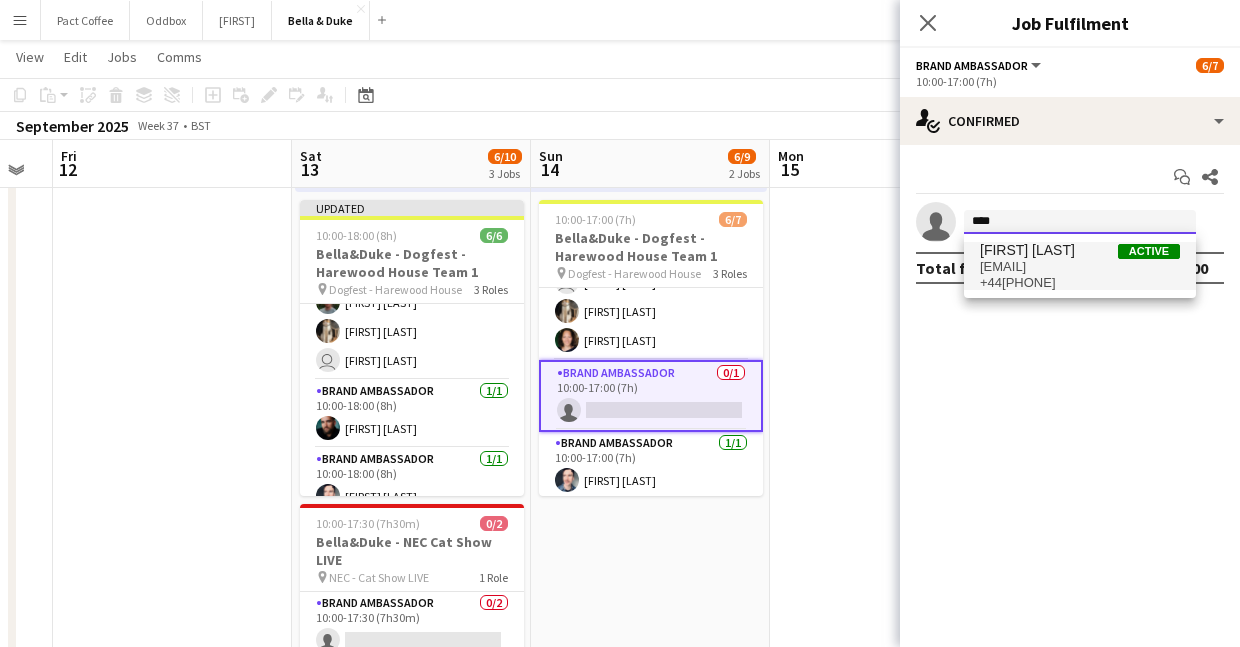 type 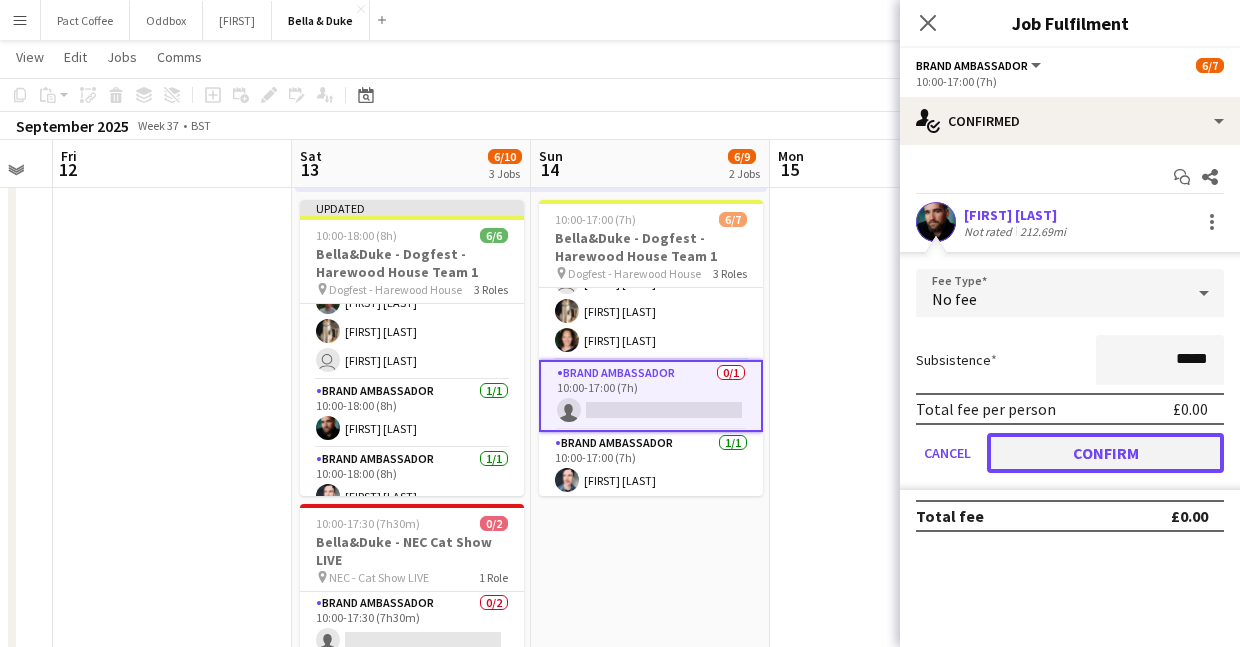 click on "Confirm" at bounding box center (1105, 453) 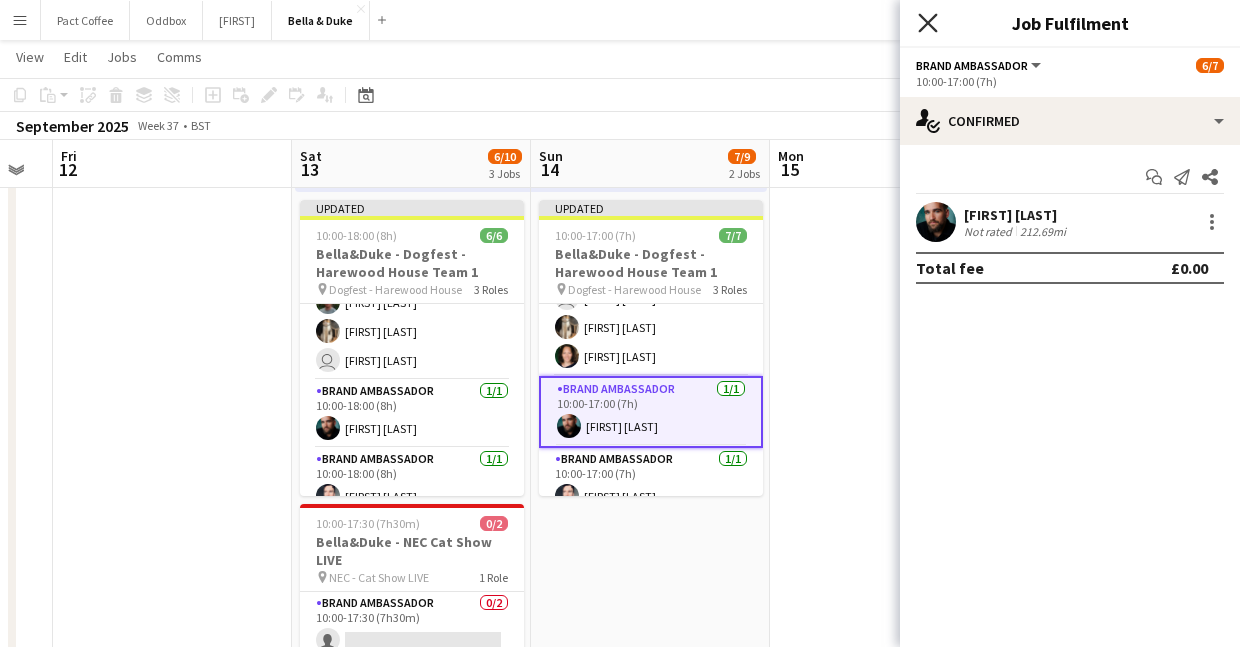 click on "Close pop-in" 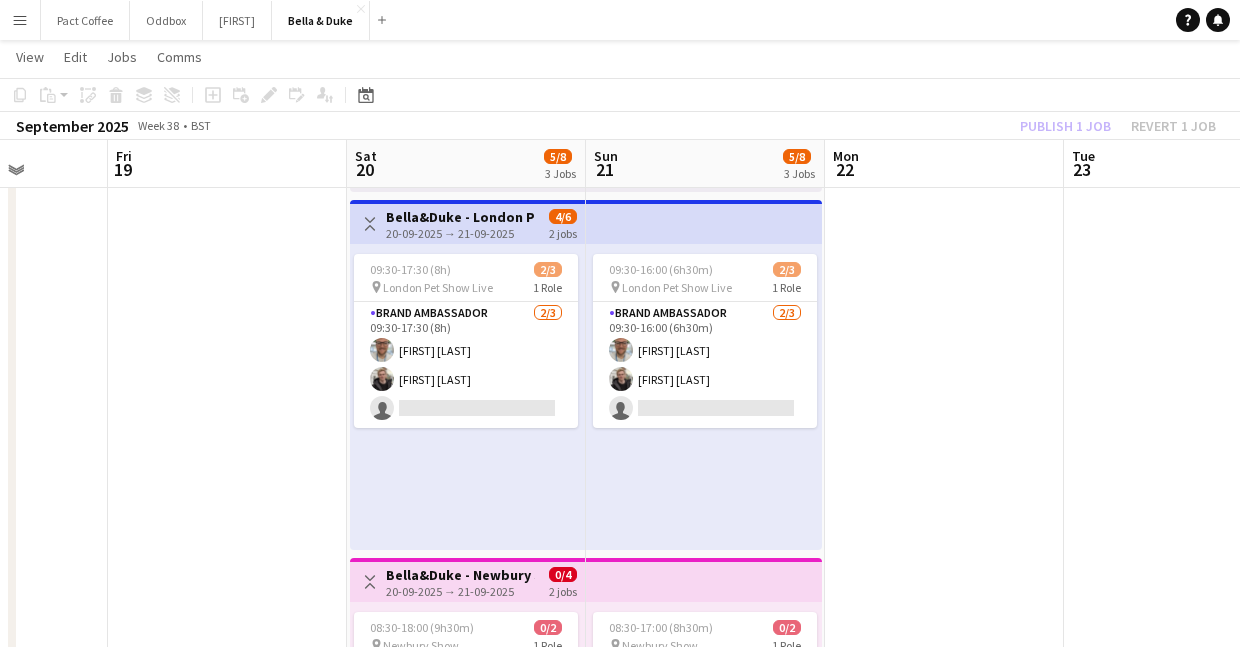 scroll, scrollTop: 0, scrollLeft: 616, axis: horizontal 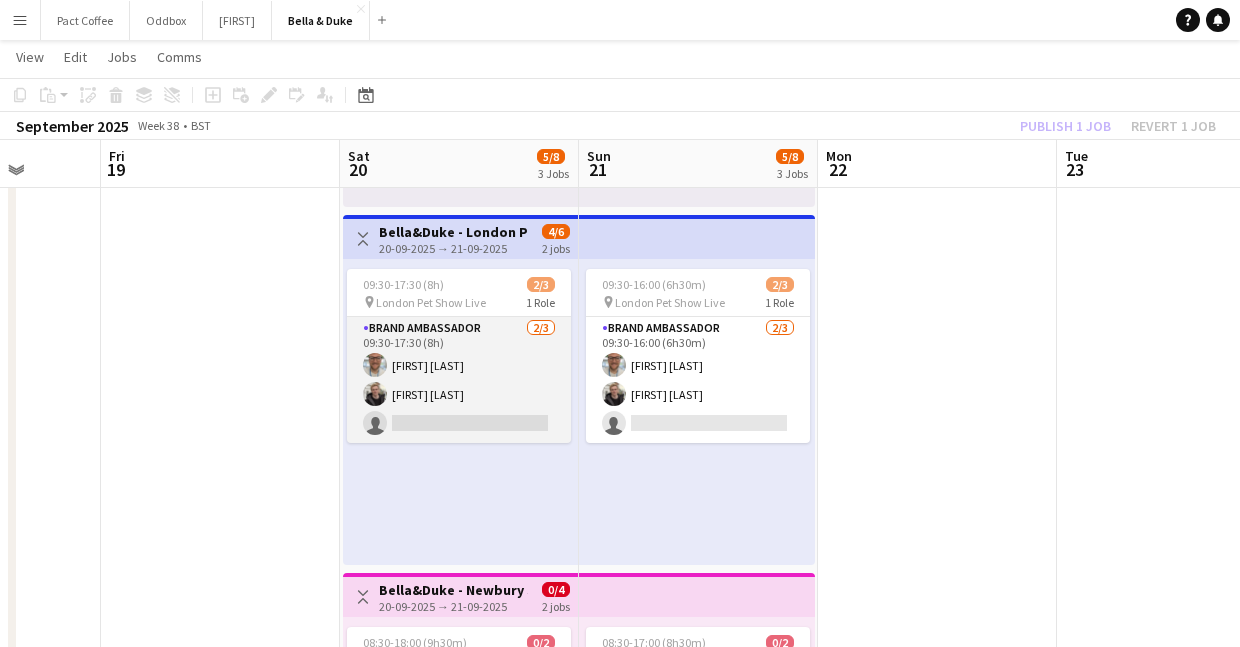 click on "Brand Ambassador   2/3   09:30-17:30 (8h)
[FIRST] [LAST] [FIRST] [LAST]
single-neutral-actions" at bounding box center (459, 380) 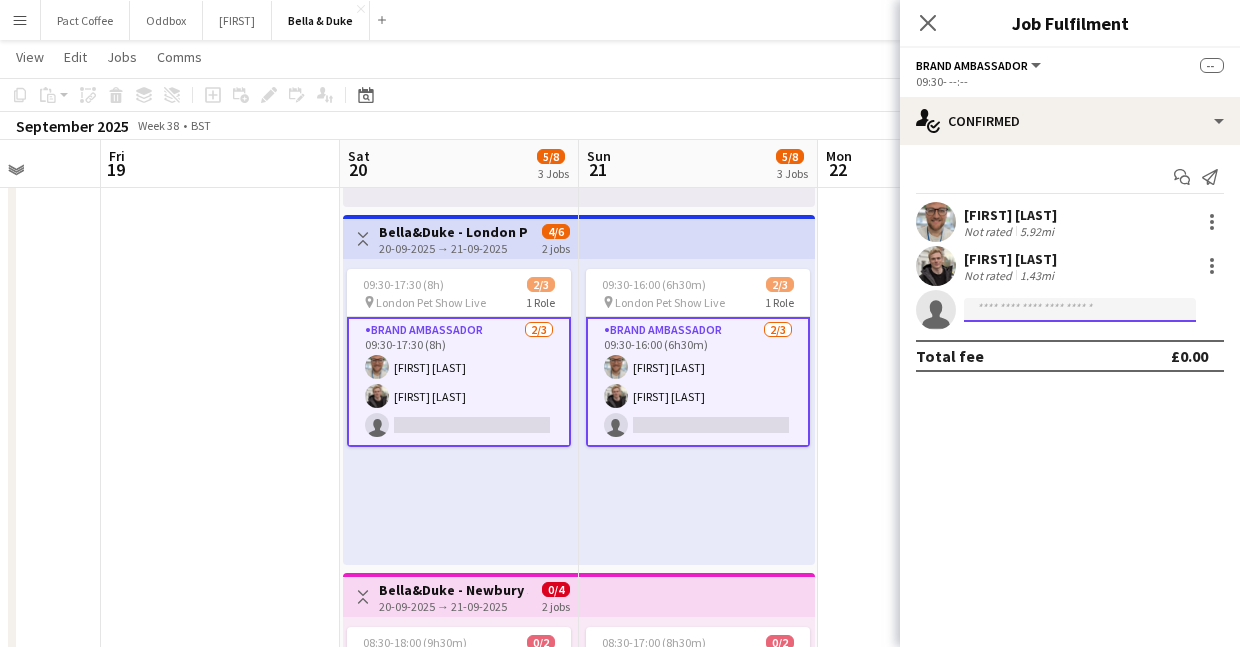 click 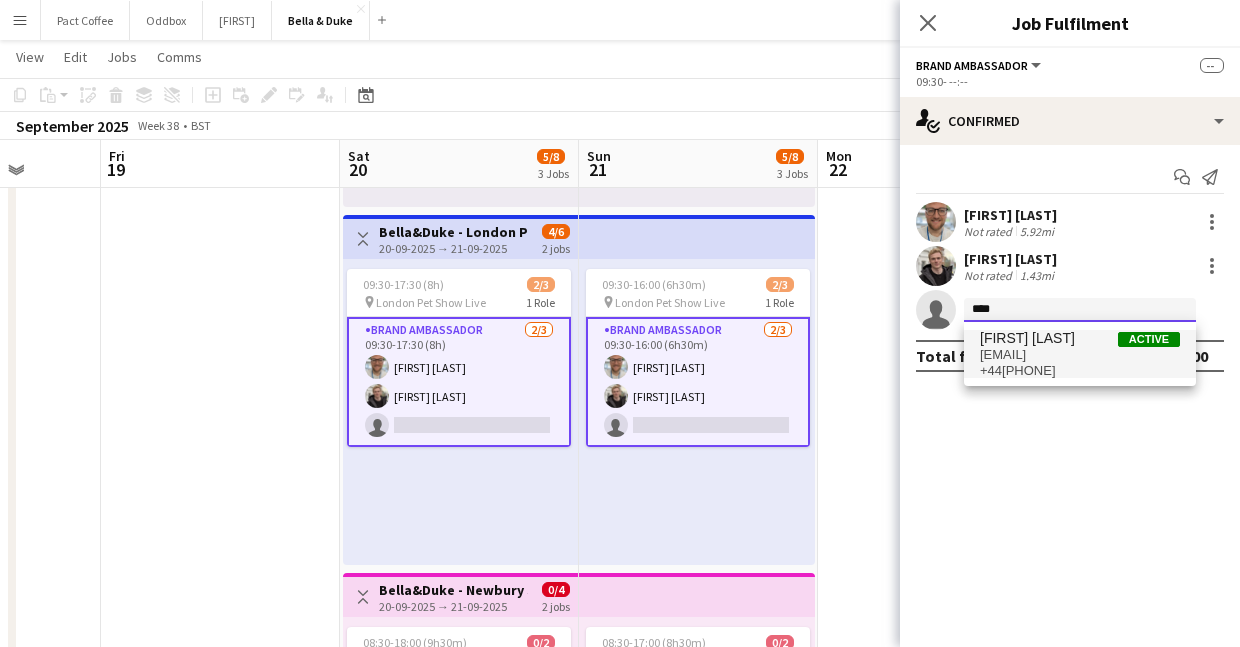 type on "****" 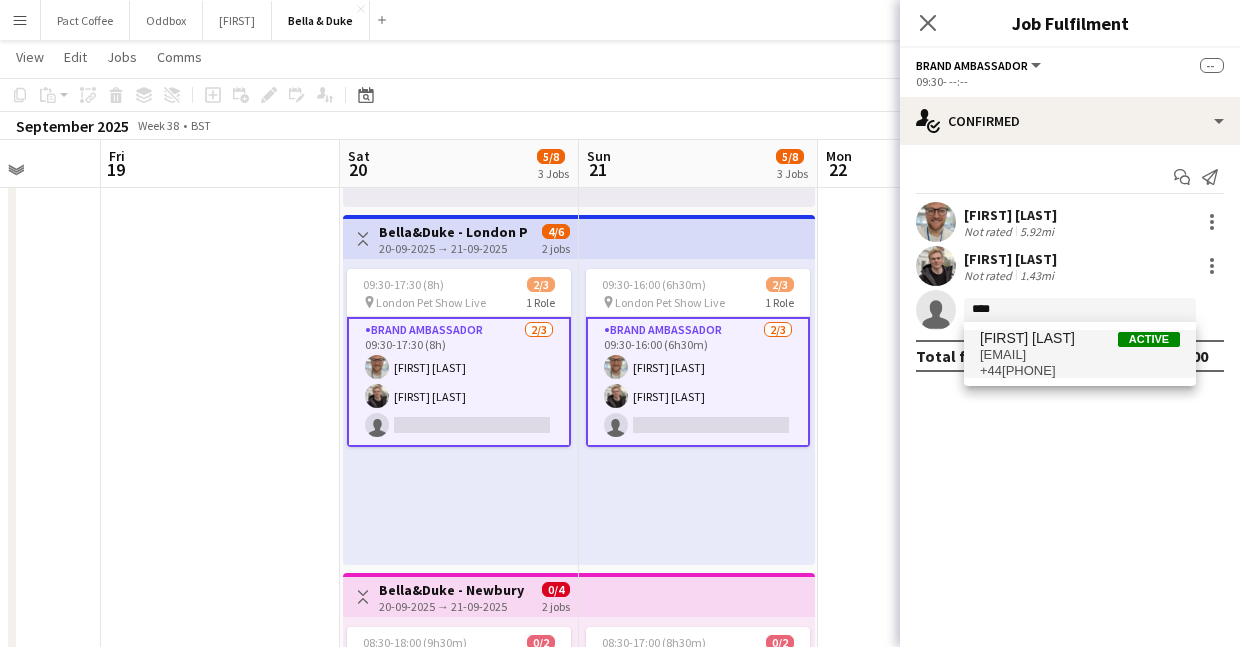 click on "[EMAIL]" at bounding box center [1080, 355] 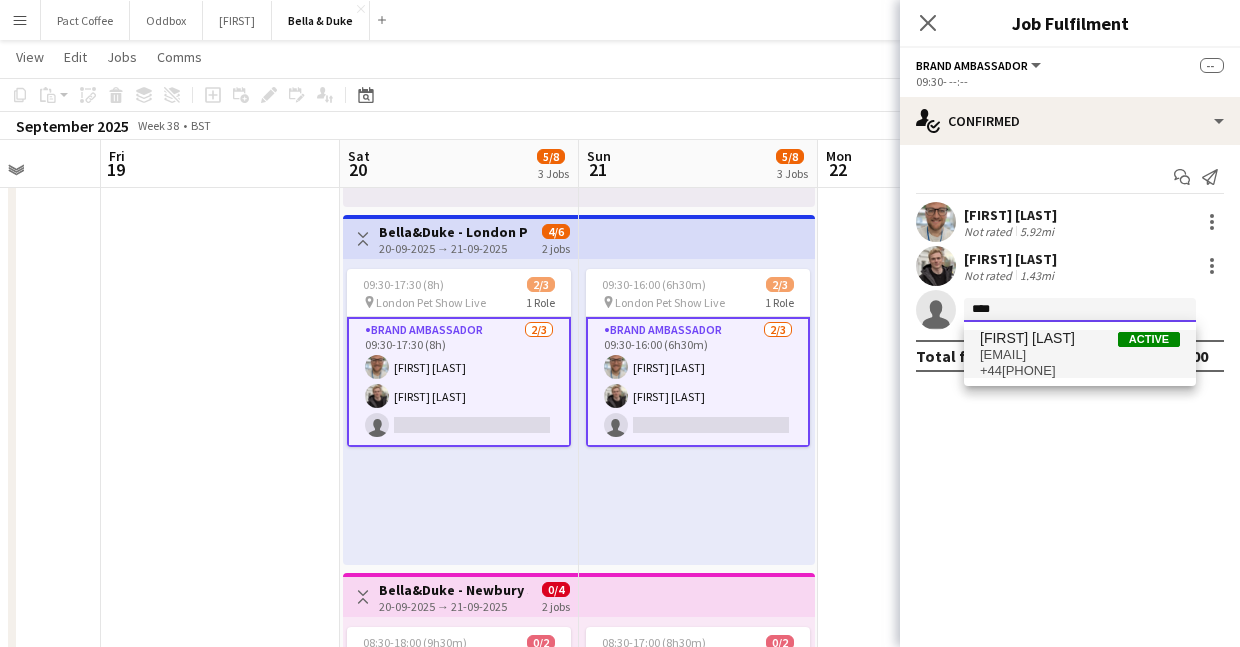 type 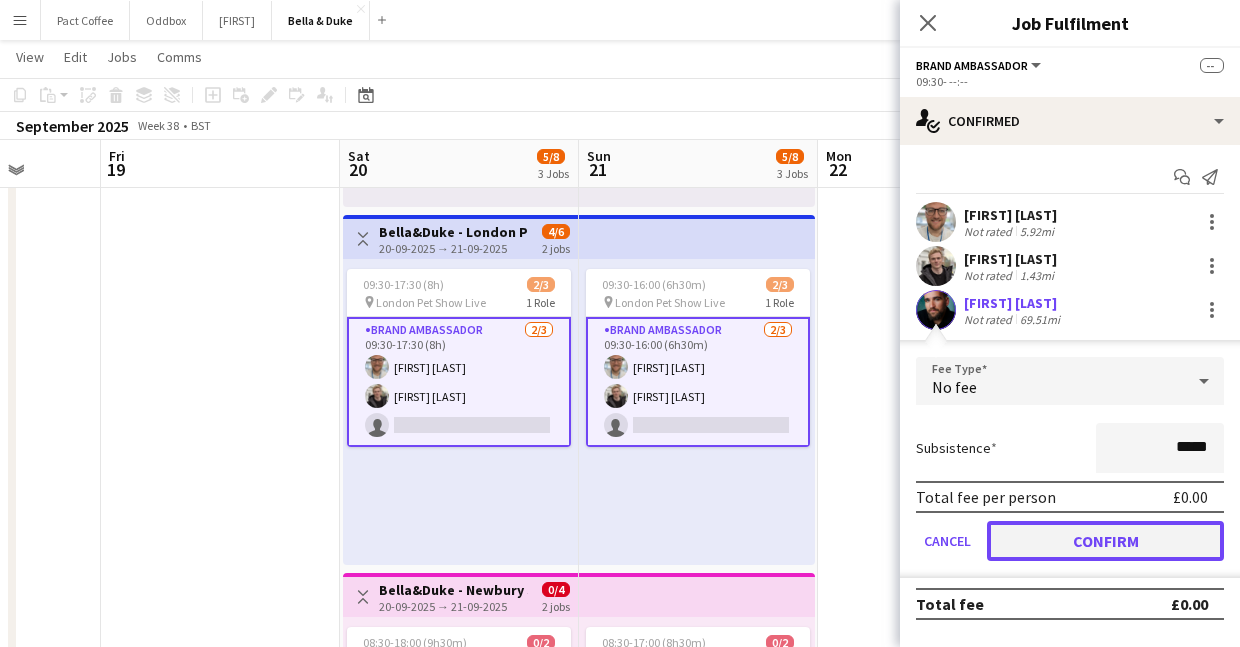click on "Confirm" at bounding box center [1105, 541] 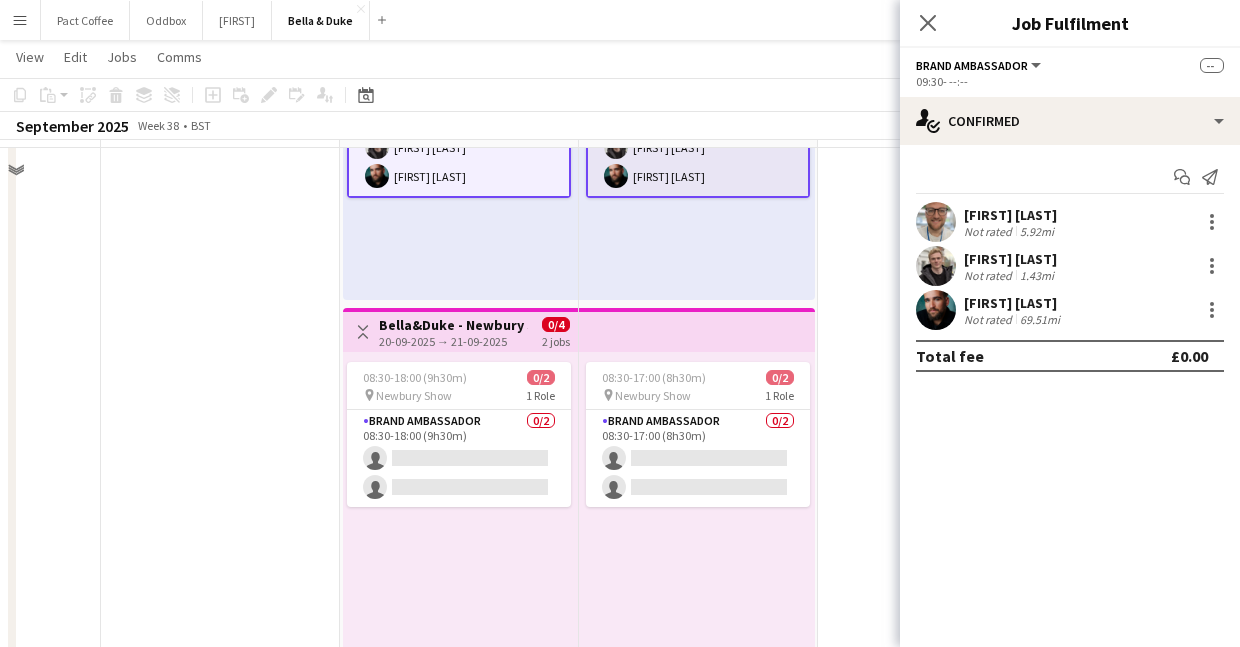 scroll, scrollTop: 733, scrollLeft: 0, axis: vertical 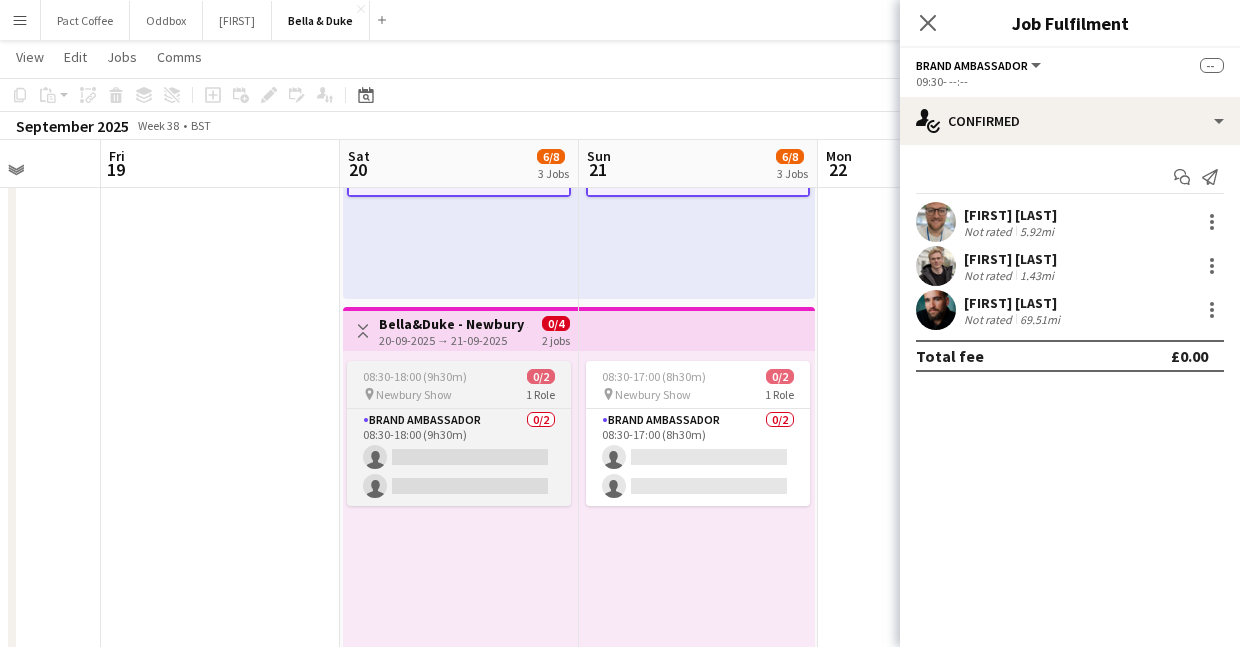 click on "08:30-18:00 (9h30m)    0/2" at bounding box center (459, 376) 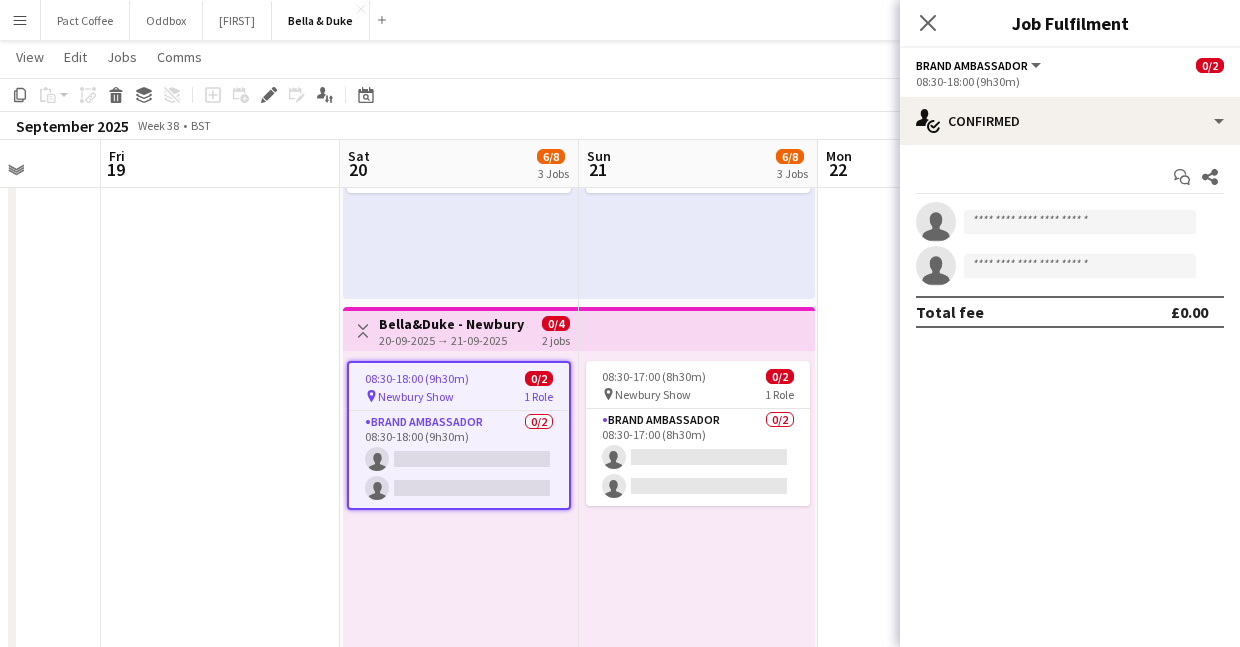 click on "20-09-2025 → 21-09-2025" at bounding box center (453, 340) 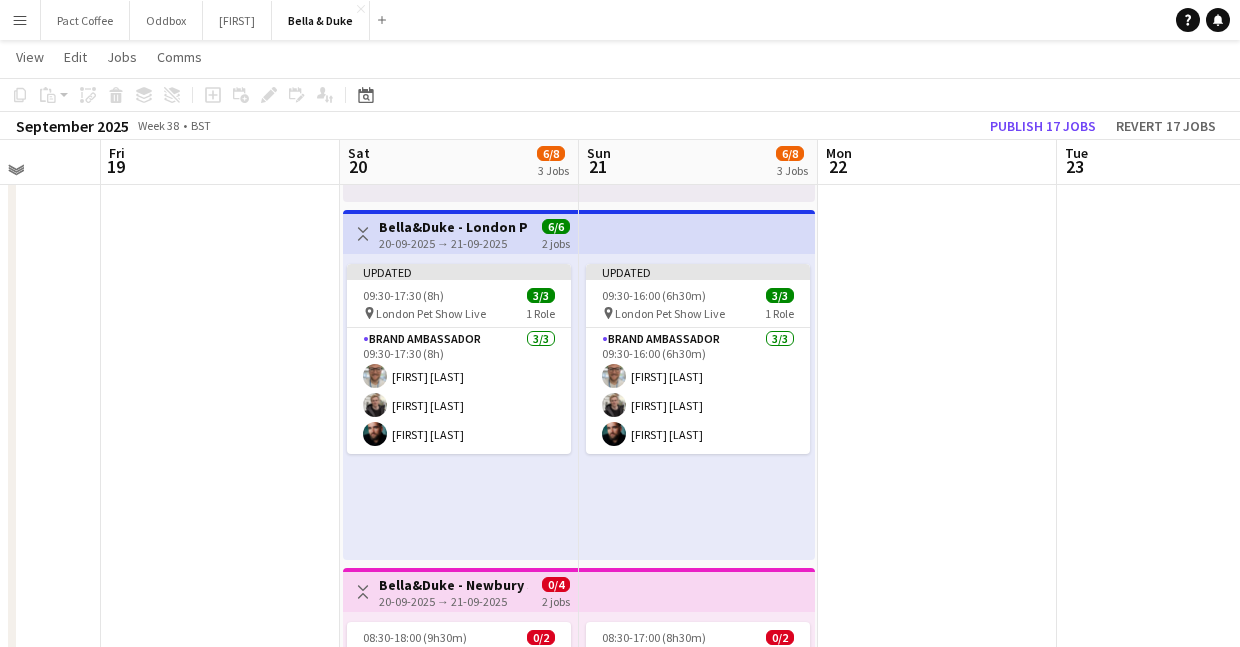 scroll, scrollTop: 473, scrollLeft: 0, axis: vertical 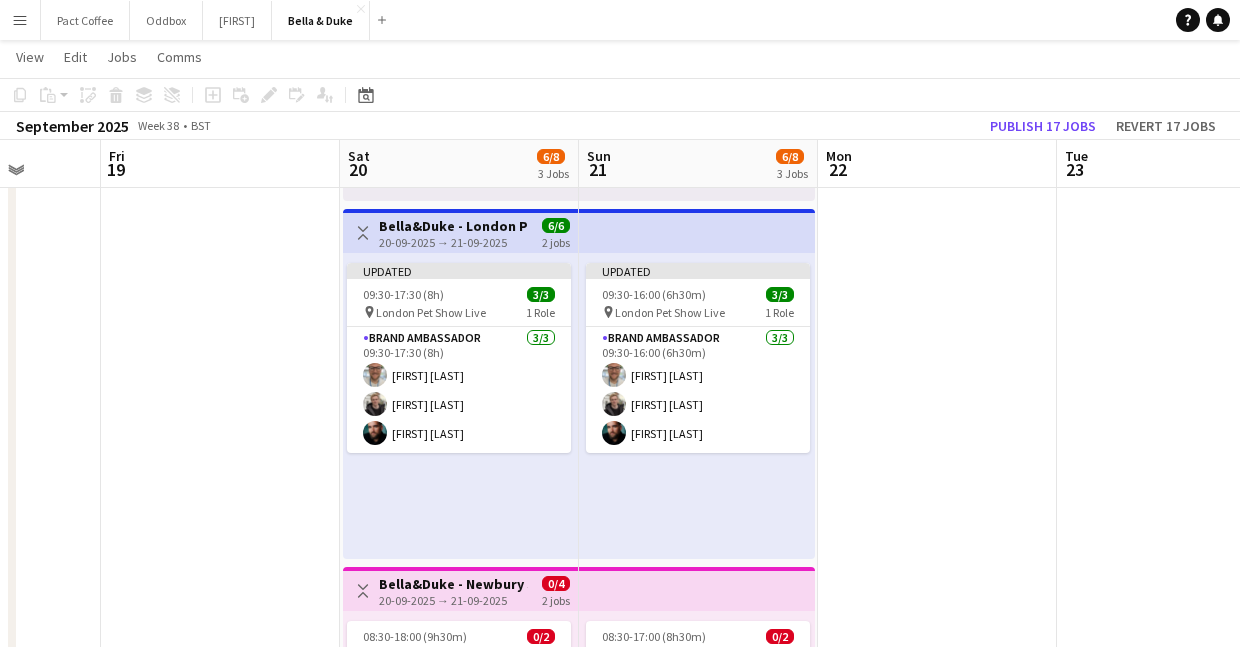 click on "Bella&Duke - London Pet Show Live" at bounding box center [453, 226] 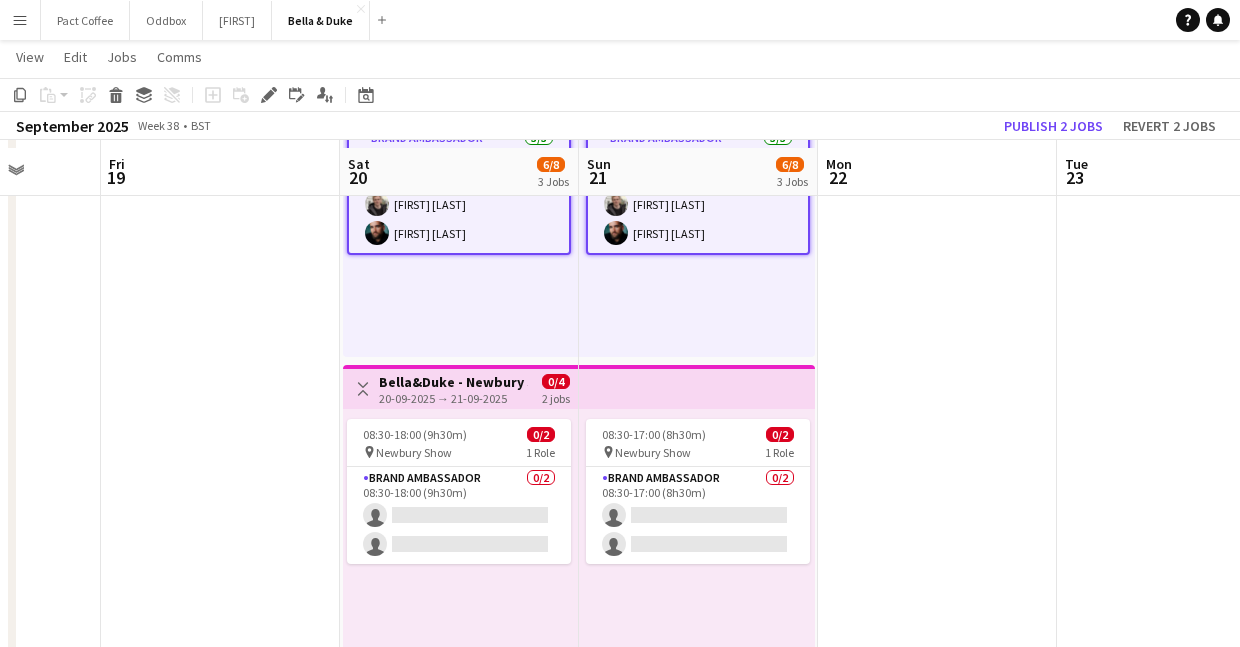 scroll, scrollTop: 683, scrollLeft: 0, axis: vertical 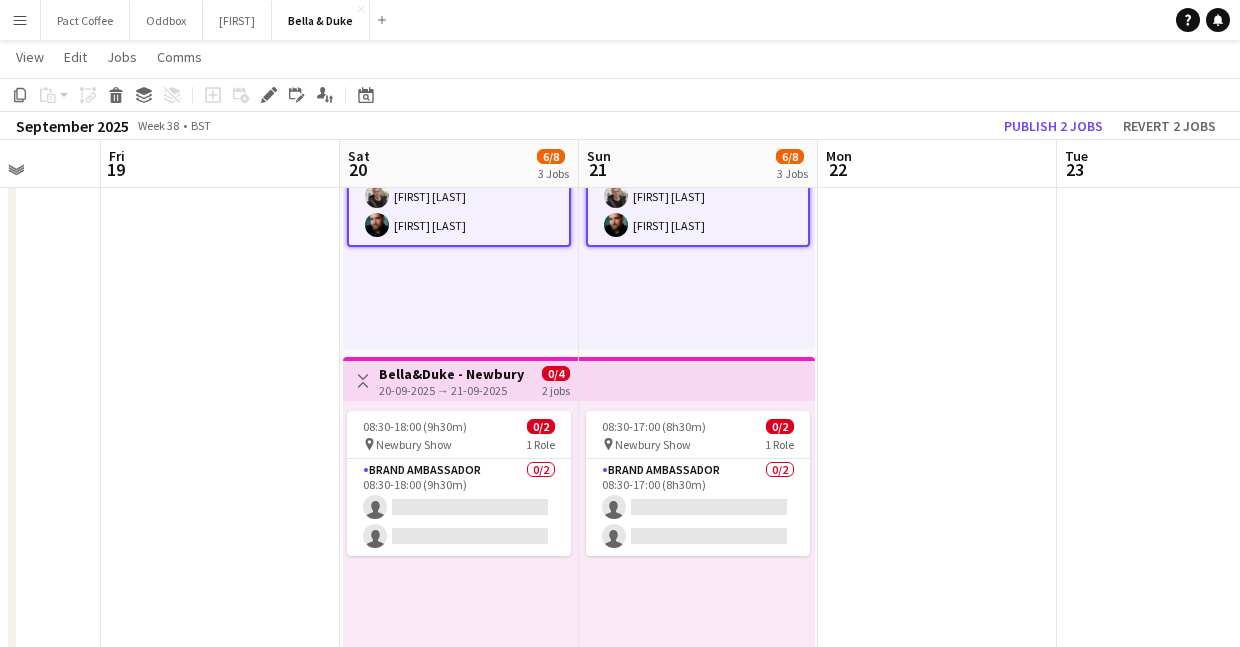 click on "20-09-2025 → 21-09-2025" at bounding box center (453, 390) 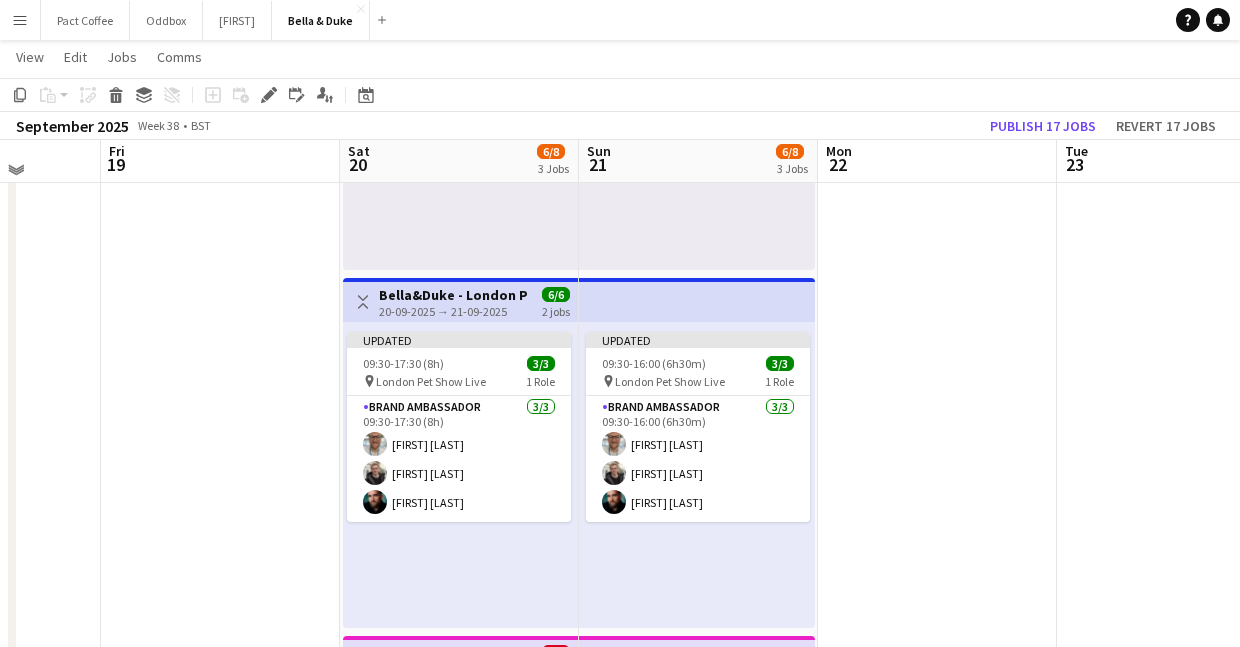scroll, scrollTop: 399, scrollLeft: 0, axis: vertical 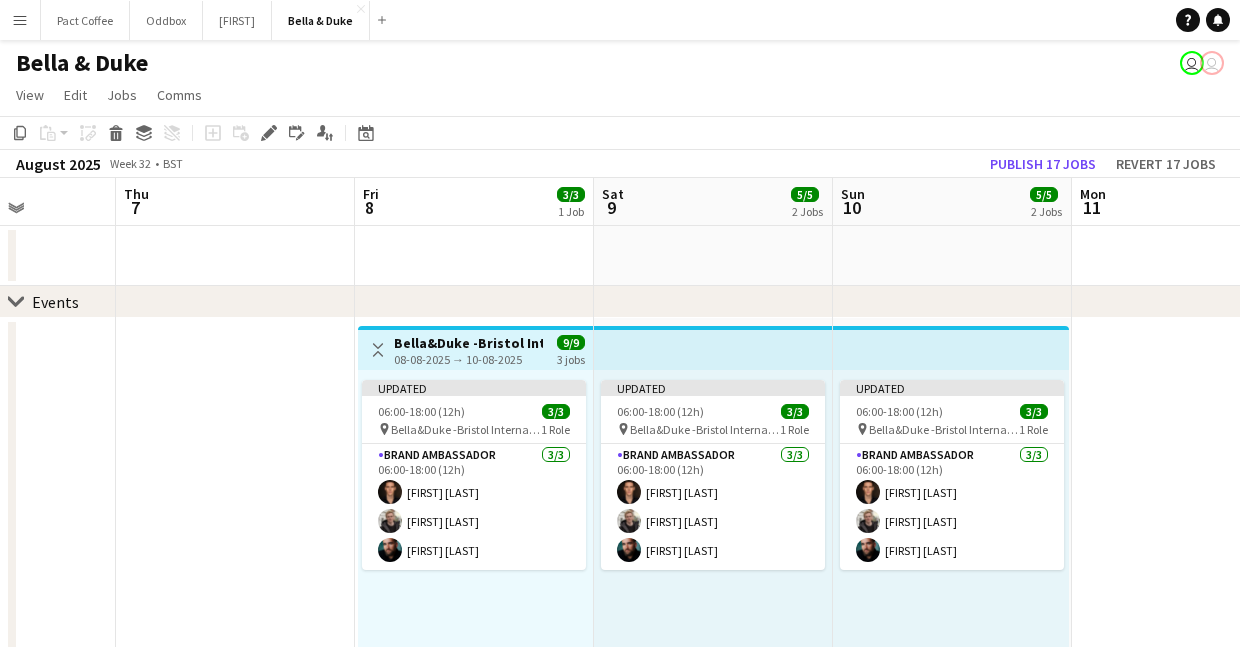 click at bounding box center [1191, 680] 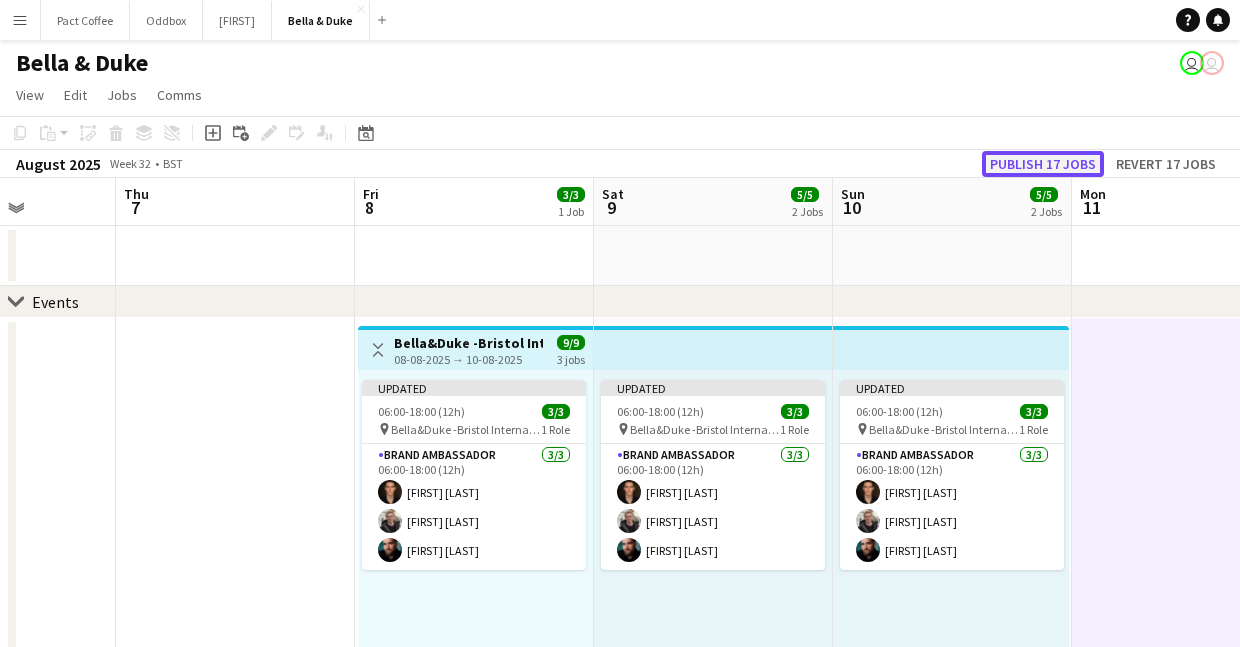 click on "Publish 17 jobs" 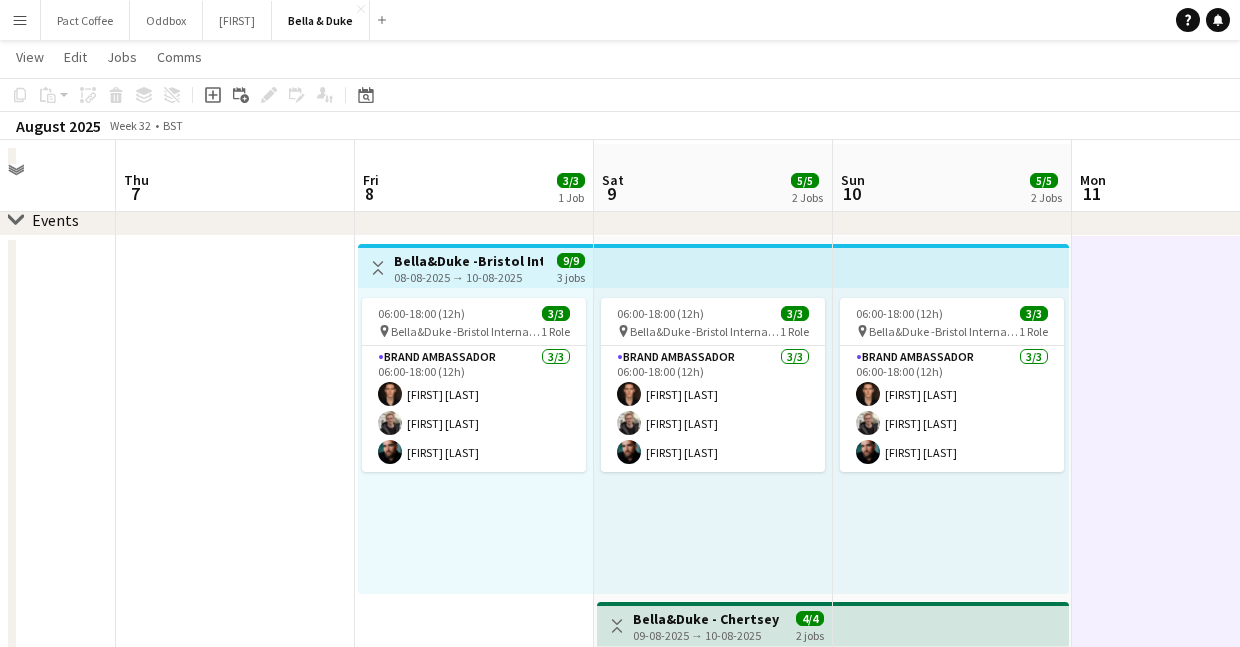 scroll, scrollTop: 73, scrollLeft: 0, axis: vertical 